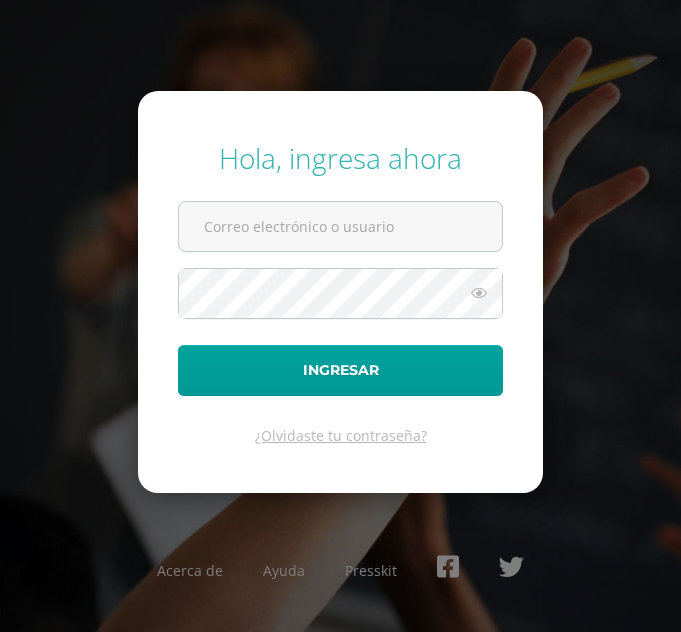 scroll, scrollTop: 0, scrollLeft: 0, axis: both 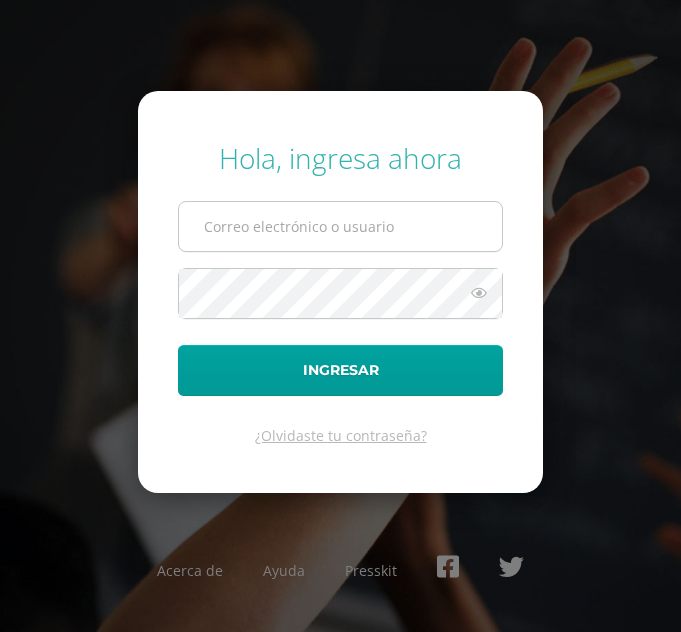 click at bounding box center [340, 226] 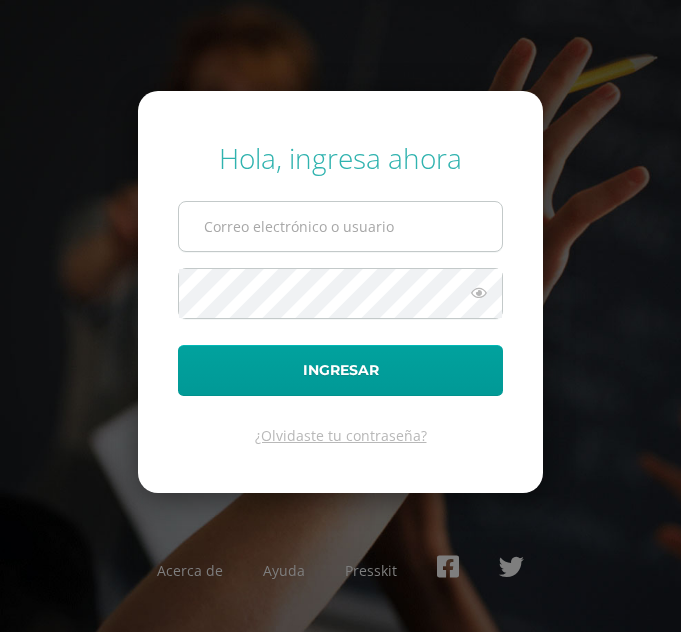 type on "[EMAIL_ADDRESS][DOMAIN_NAME]" 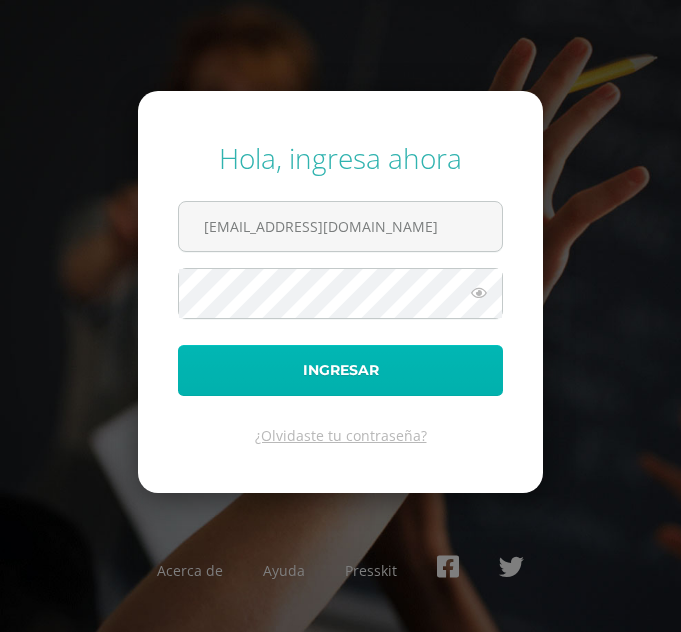 click on "Ingresar" at bounding box center [340, 370] 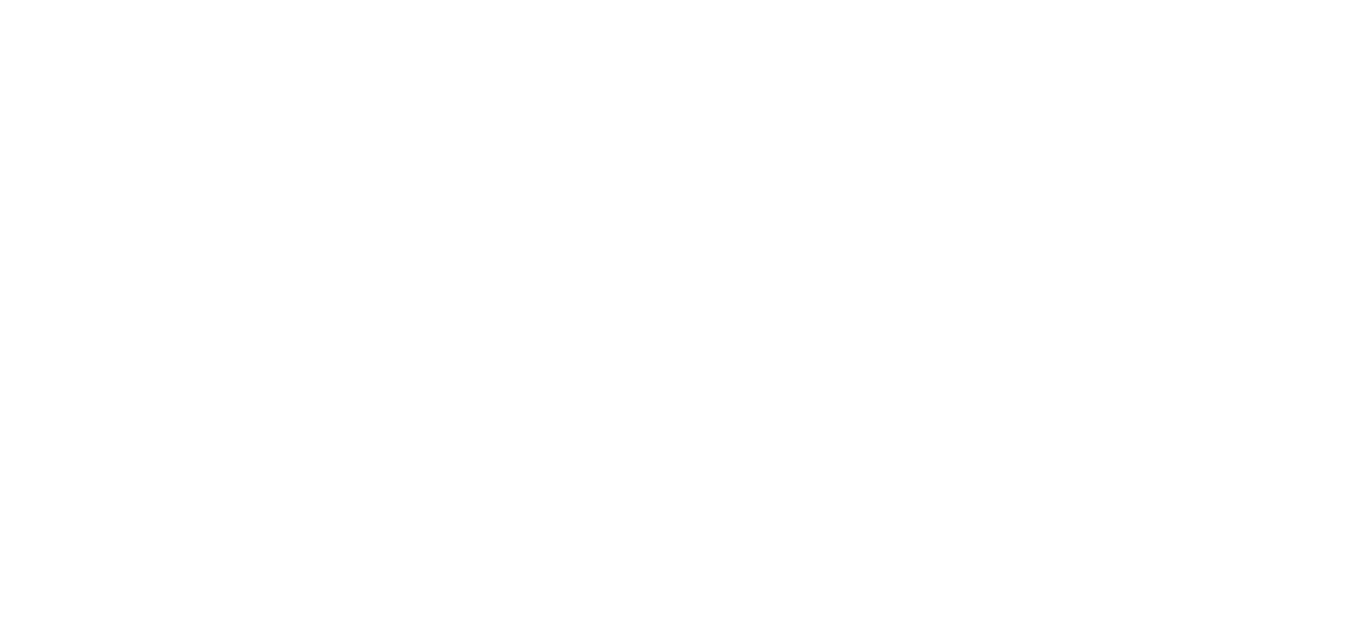 scroll, scrollTop: 0, scrollLeft: 0, axis: both 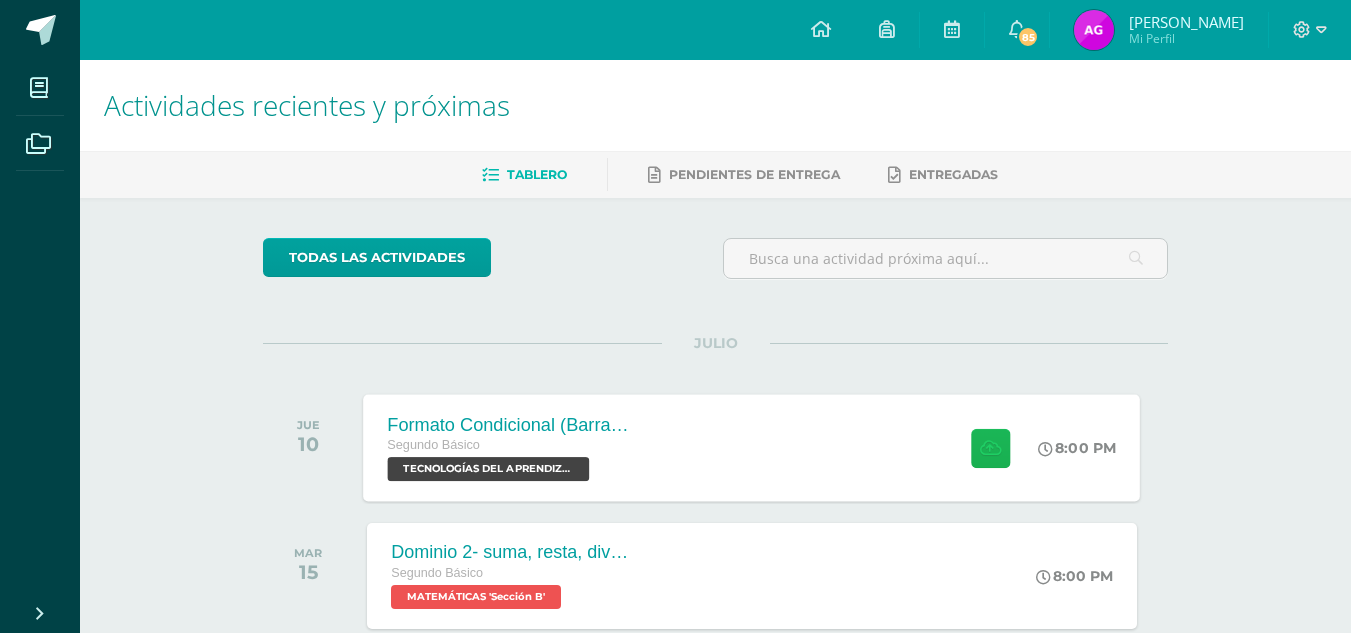click at bounding box center (990, 447) 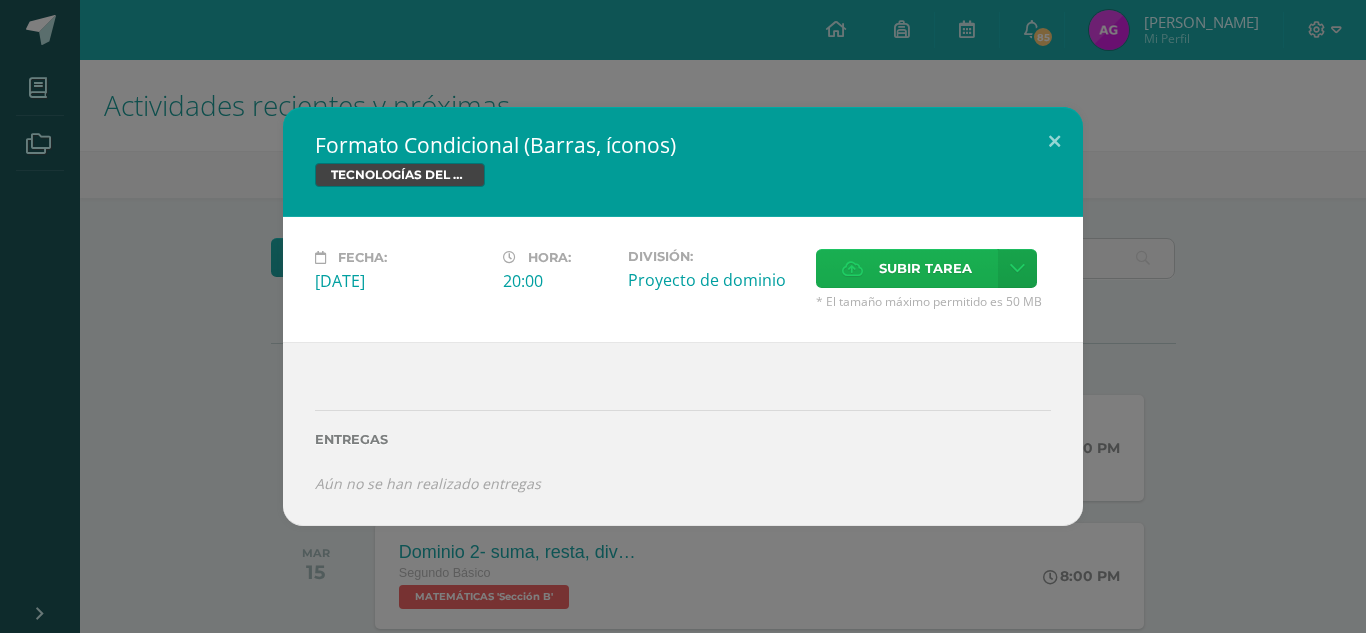 click on "Subir tarea" at bounding box center [925, 268] 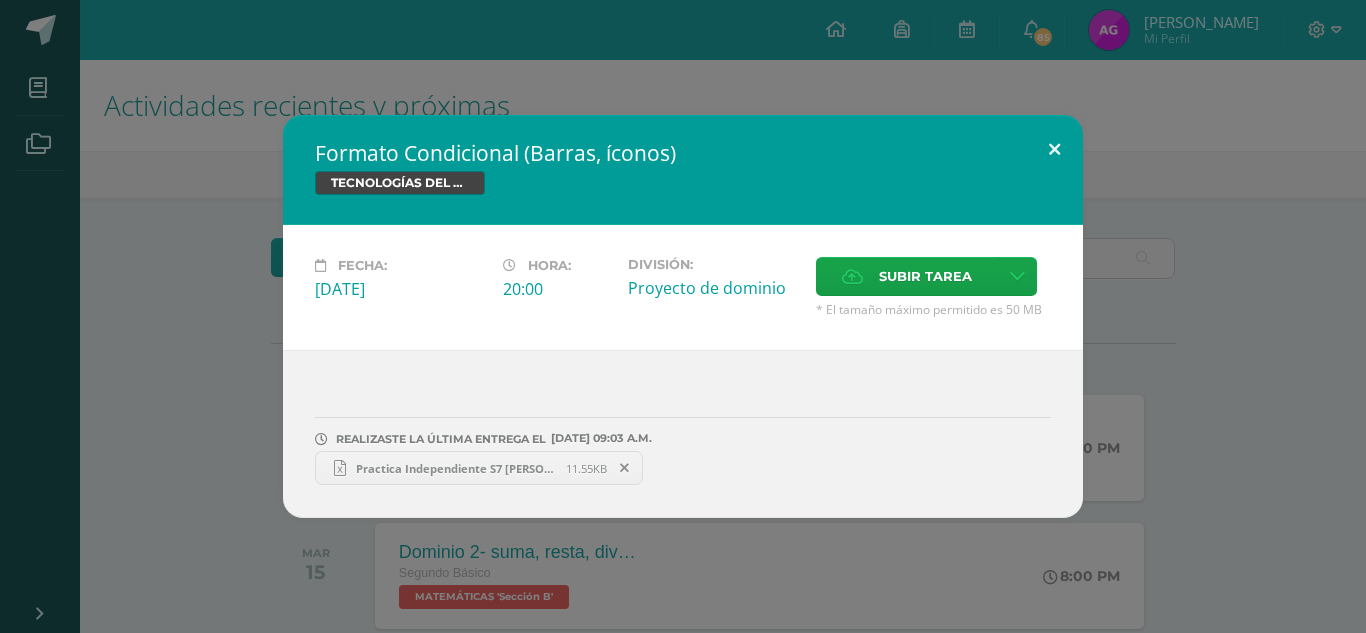 click at bounding box center (1054, 149) 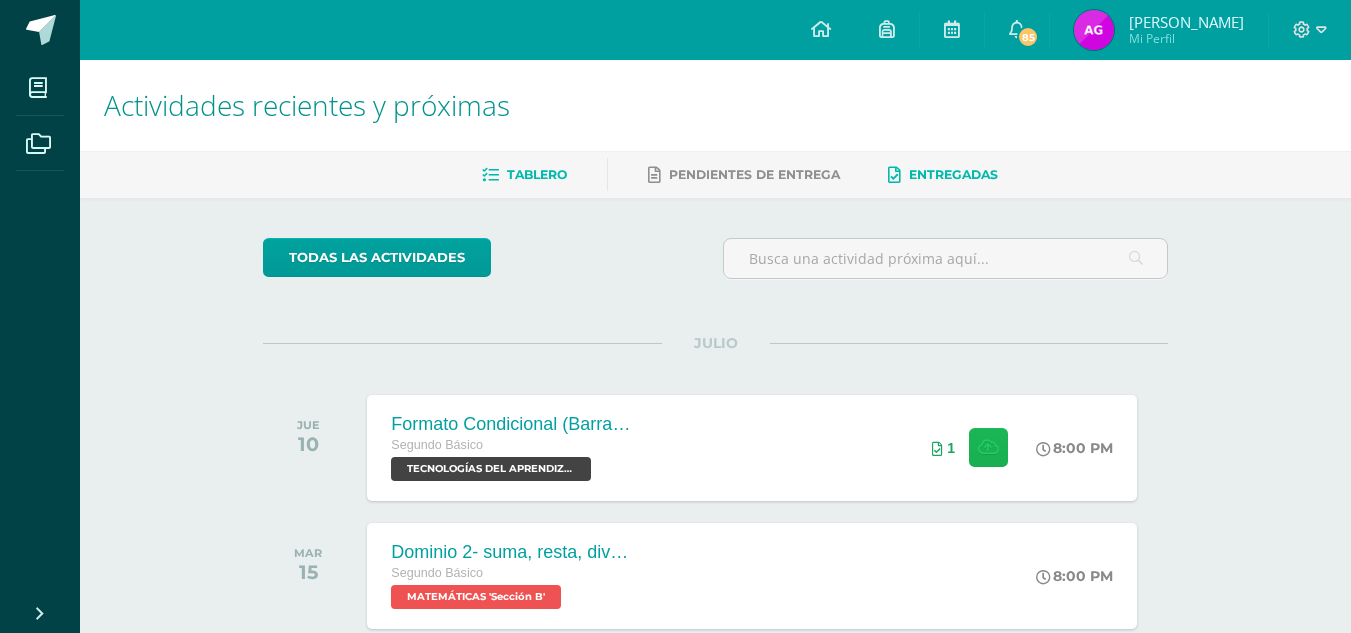 type 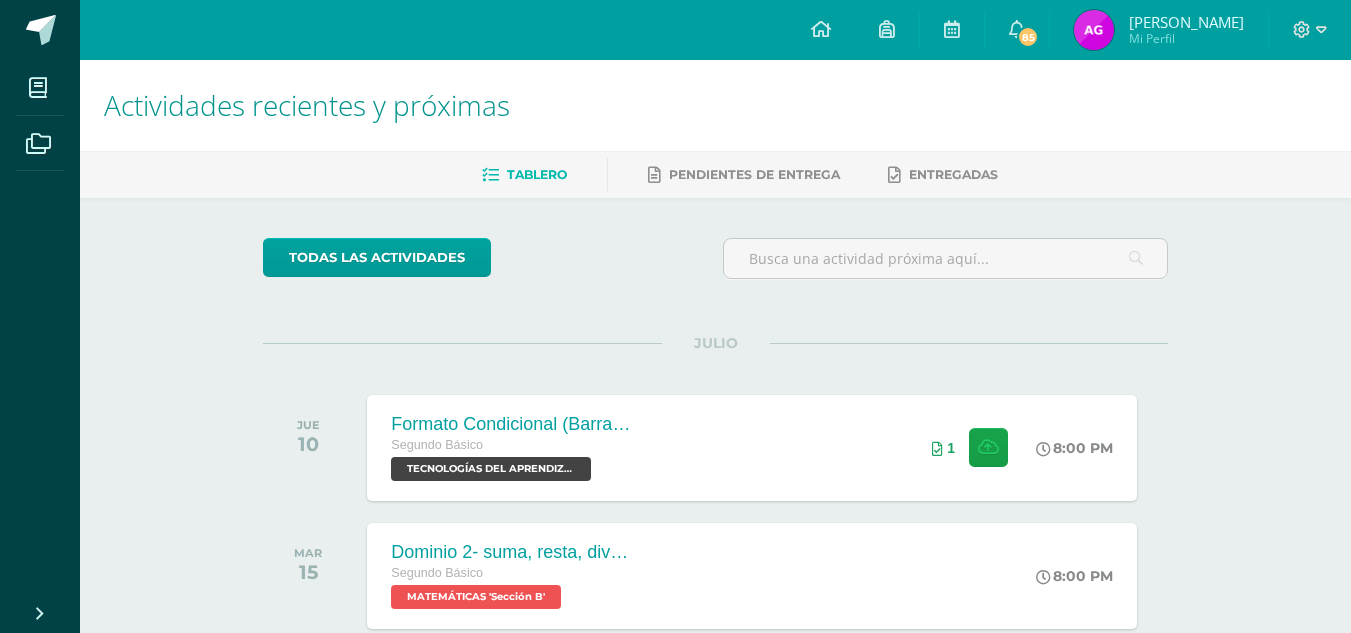click at bounding box center (1094, 30) 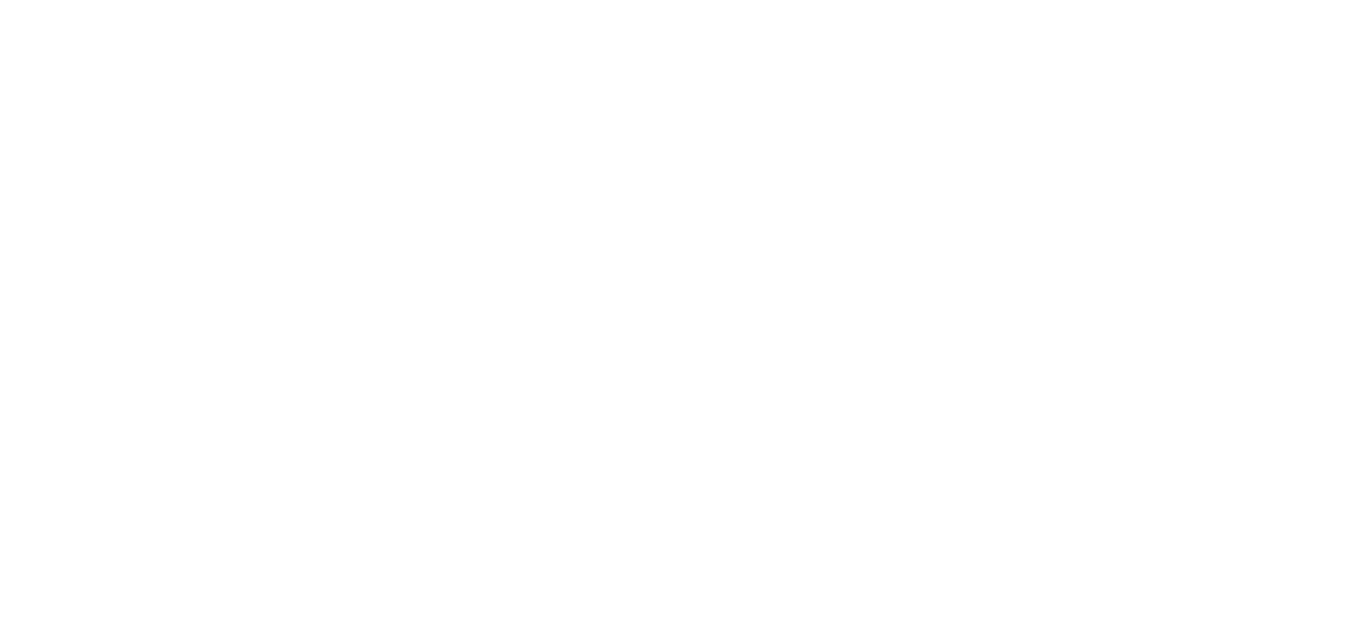 scroll, scrollTop: 0, scrollLeft: 0, axis: both 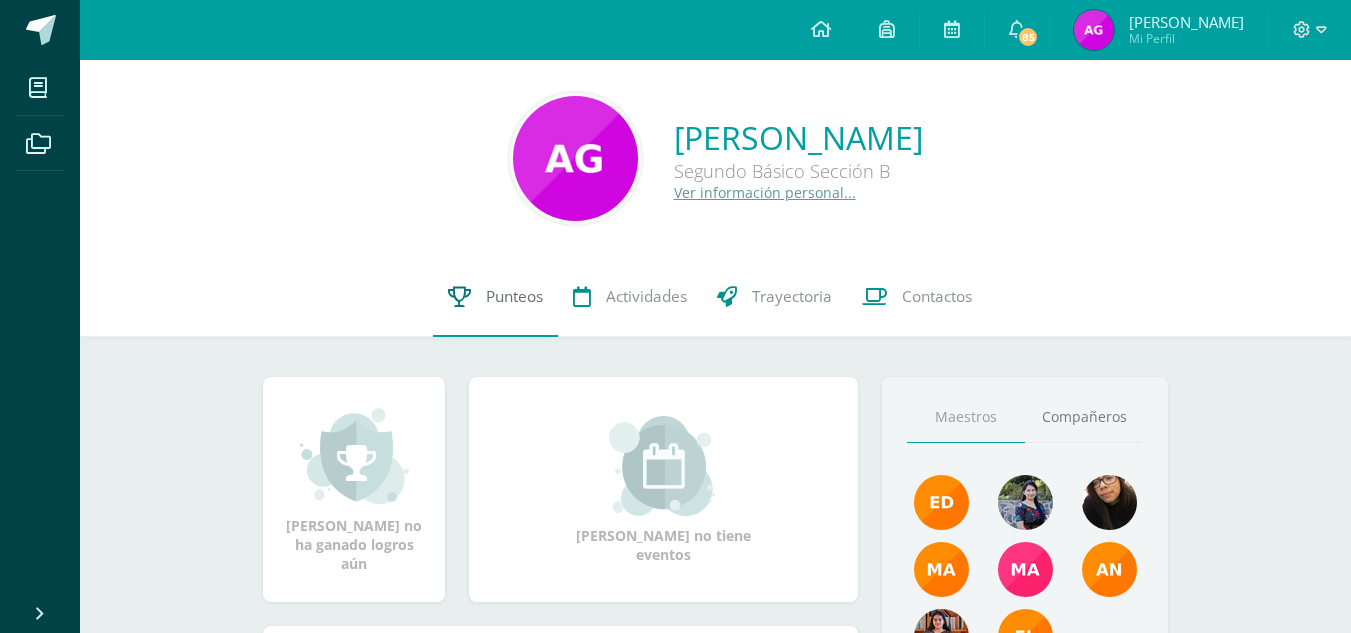 click on "Punteos" at bounding box center [514, 296] 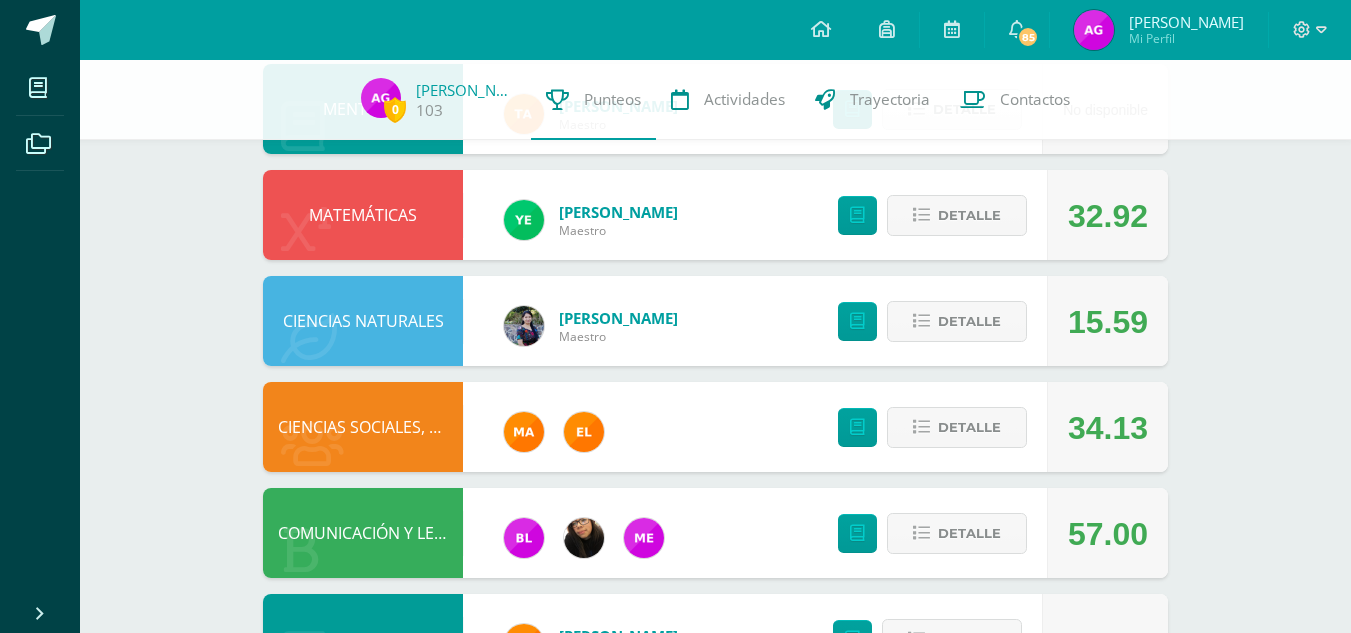 scroll, scrollTop: 464, scrollLeft: 0, axis: vertical 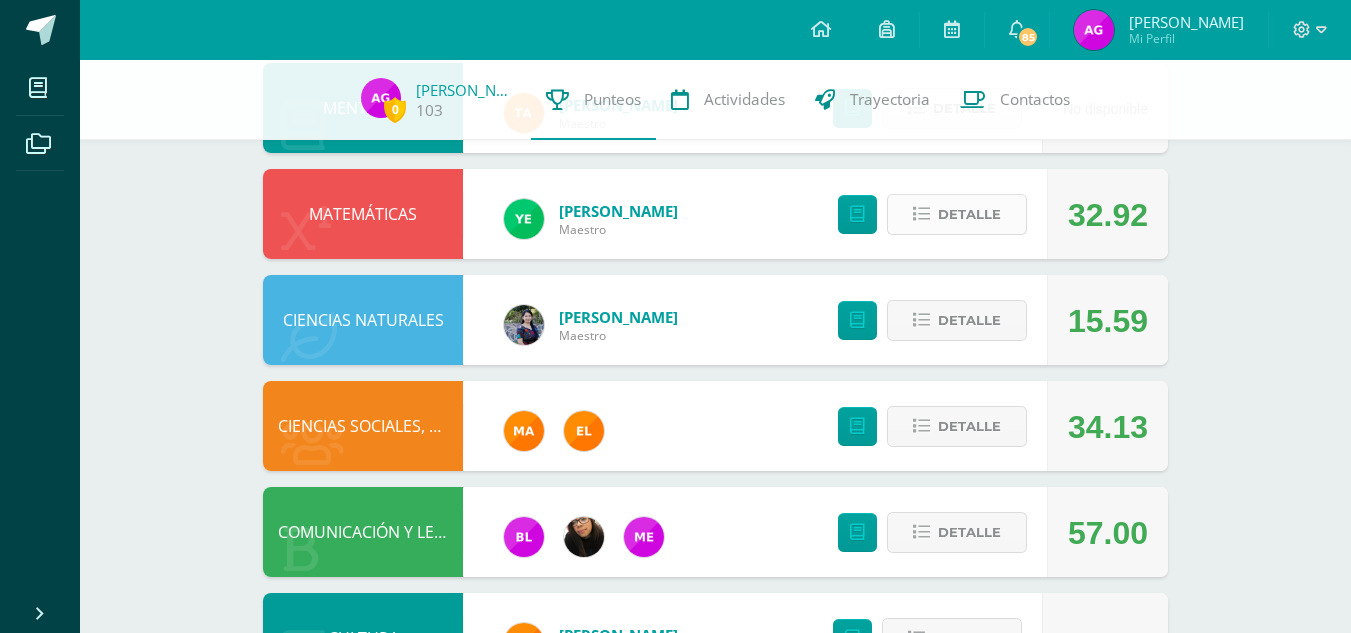 click on "Detalle" at bounding box center (969, 214) 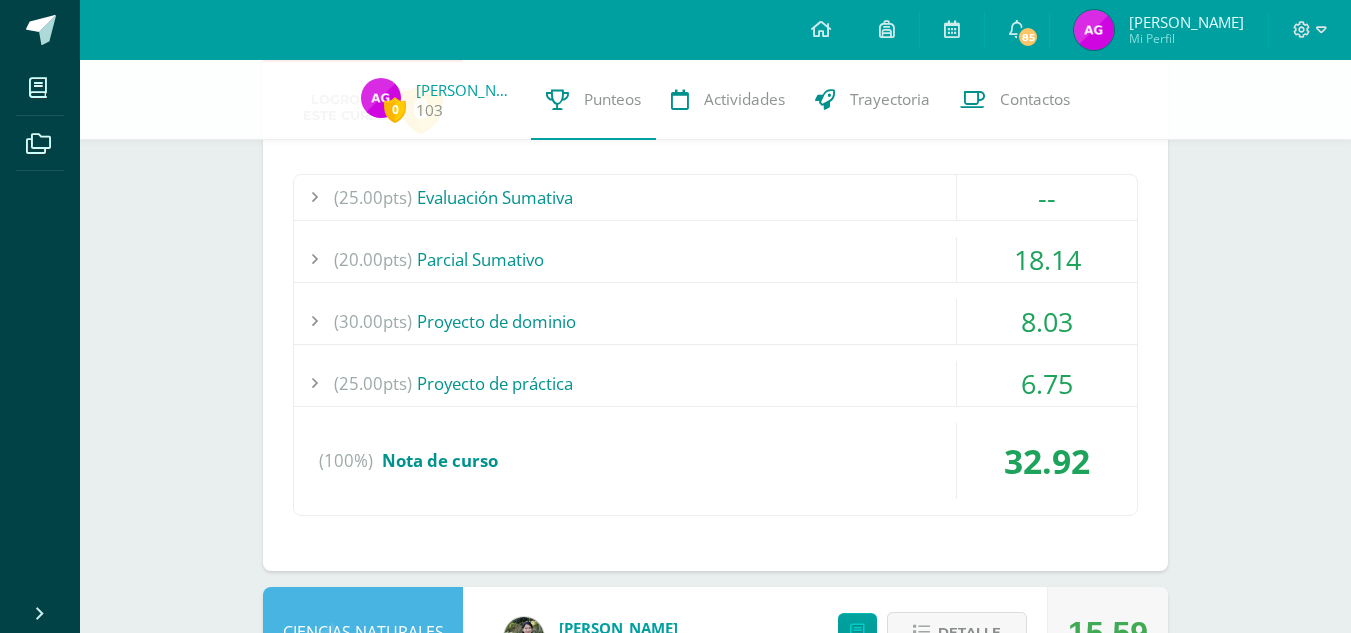 scroll, scrollTop: 662, scrollLeft: 0, axis: vertical 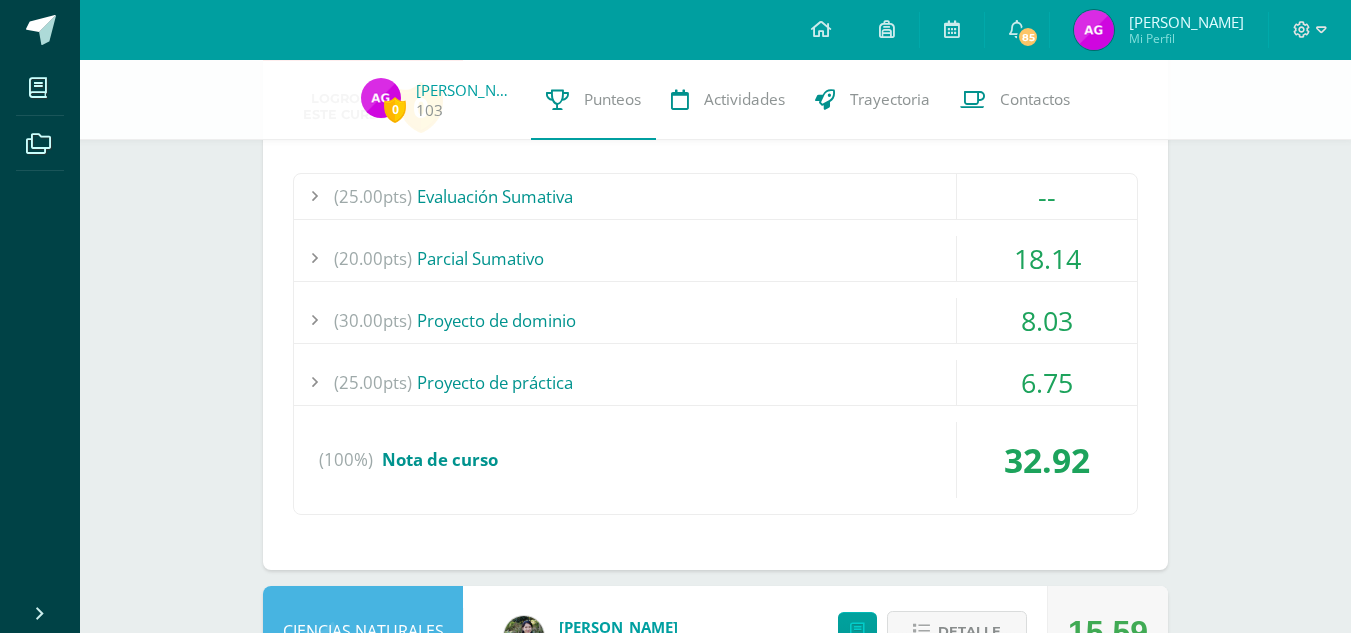 click on "(25.00pts)
Proyecto de  práctica" at bounding box center (715, 382) 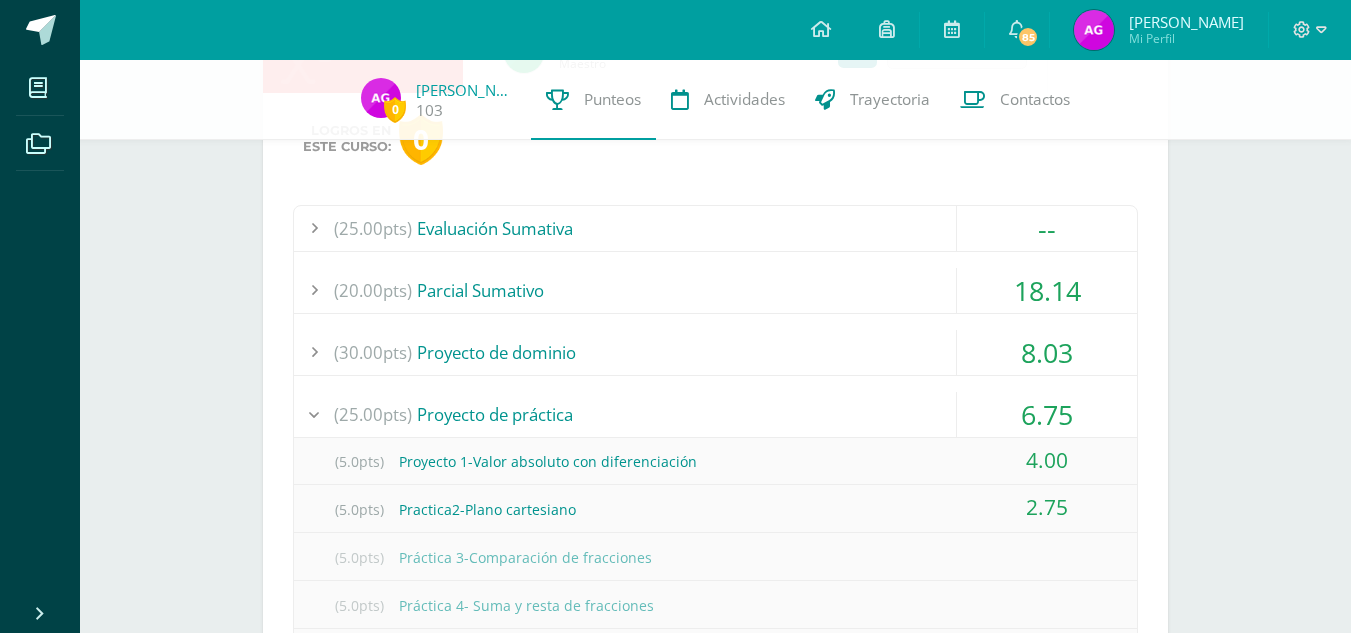 scroll, scrollTop: 646, scrollLeft: 0, axis: vertical 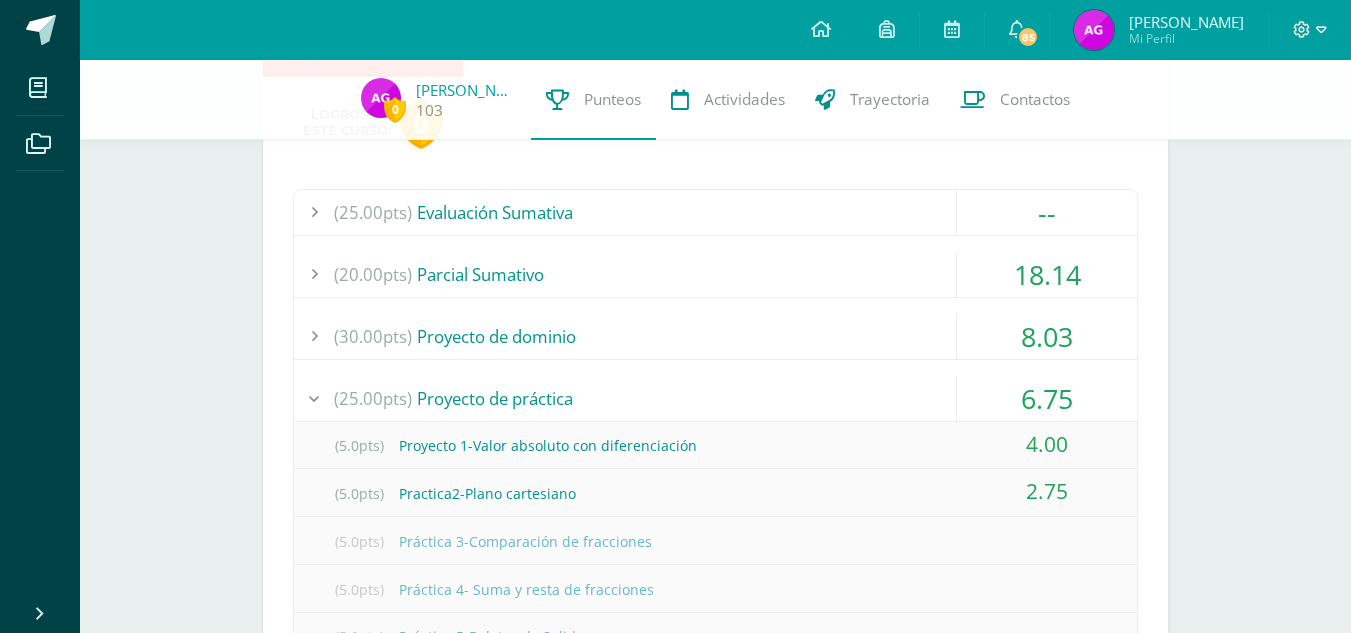 click on "(20.00pts)
Parcial Sumativo" at bounding box center [715, 274] 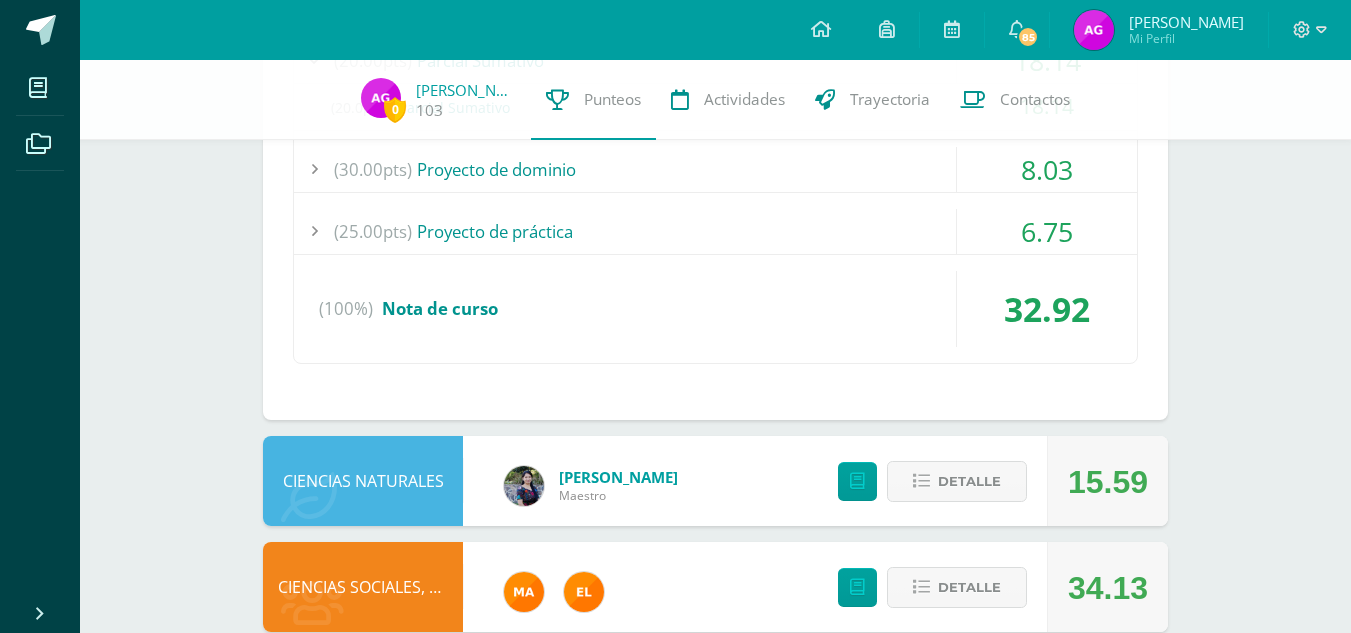 scroll, scrollTop: 859, scrollLeft: 0, axis: vertical 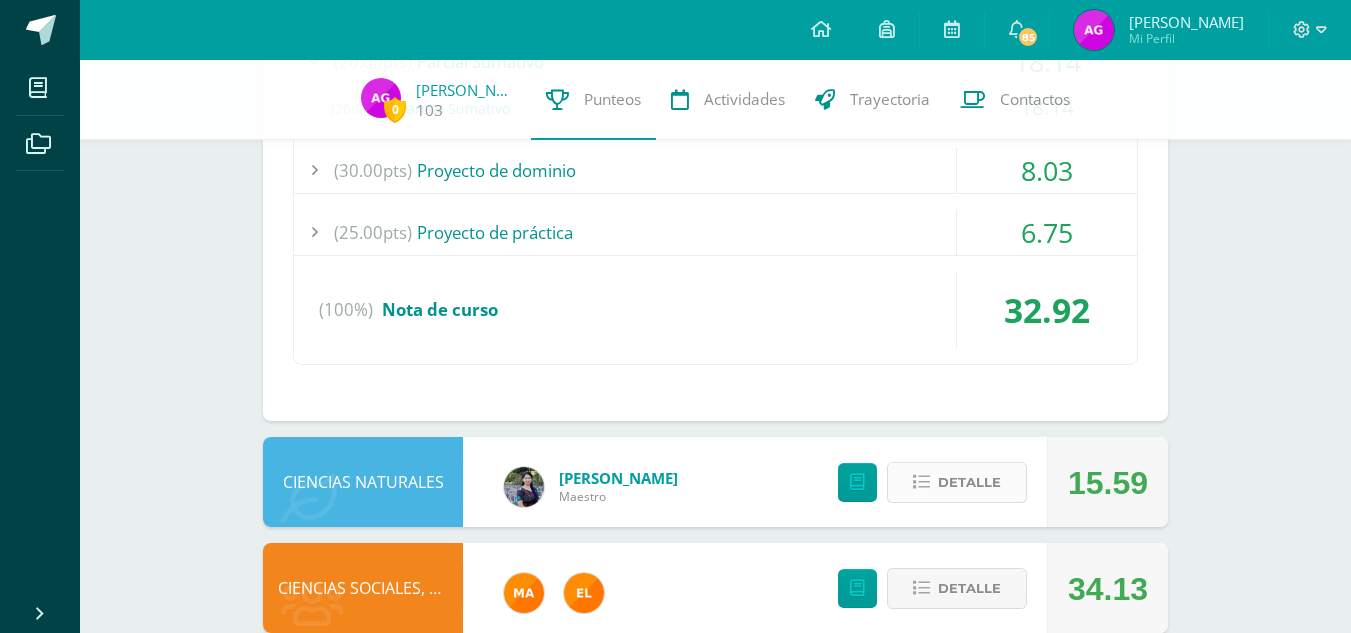 click on "Detalle" at bounding box center (957, 482) 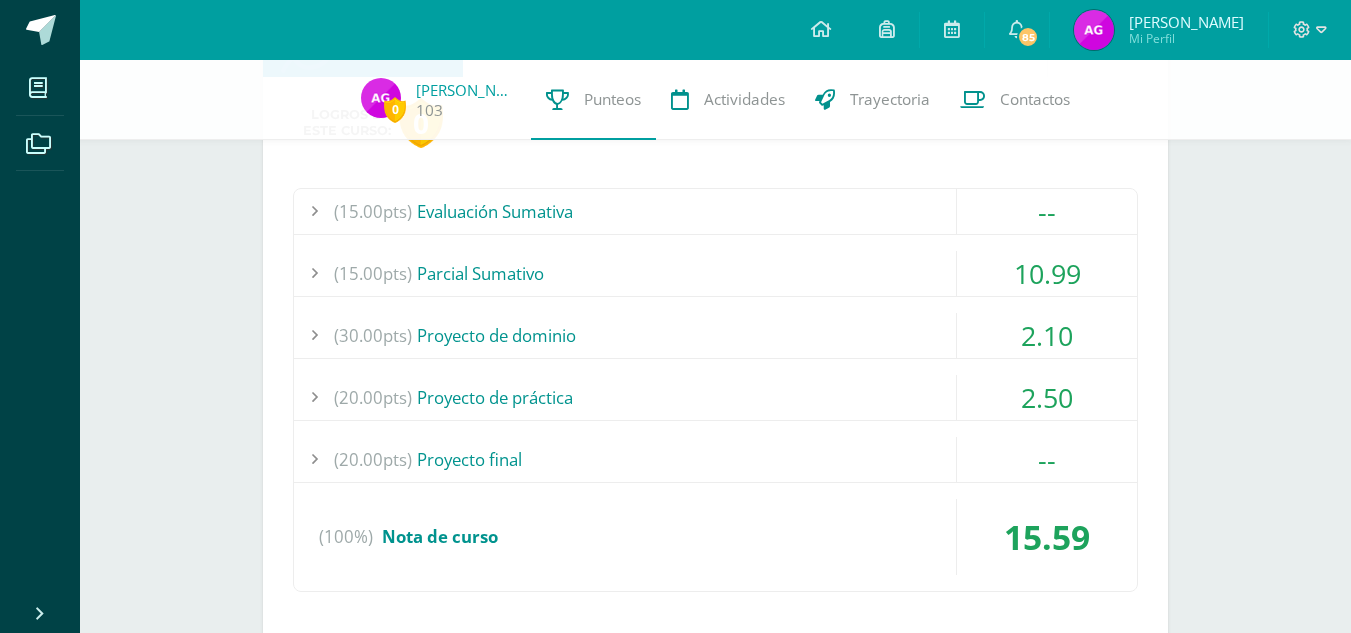 scroll, scrollTop: 1312, scrollLeft: 0, axis: vertical 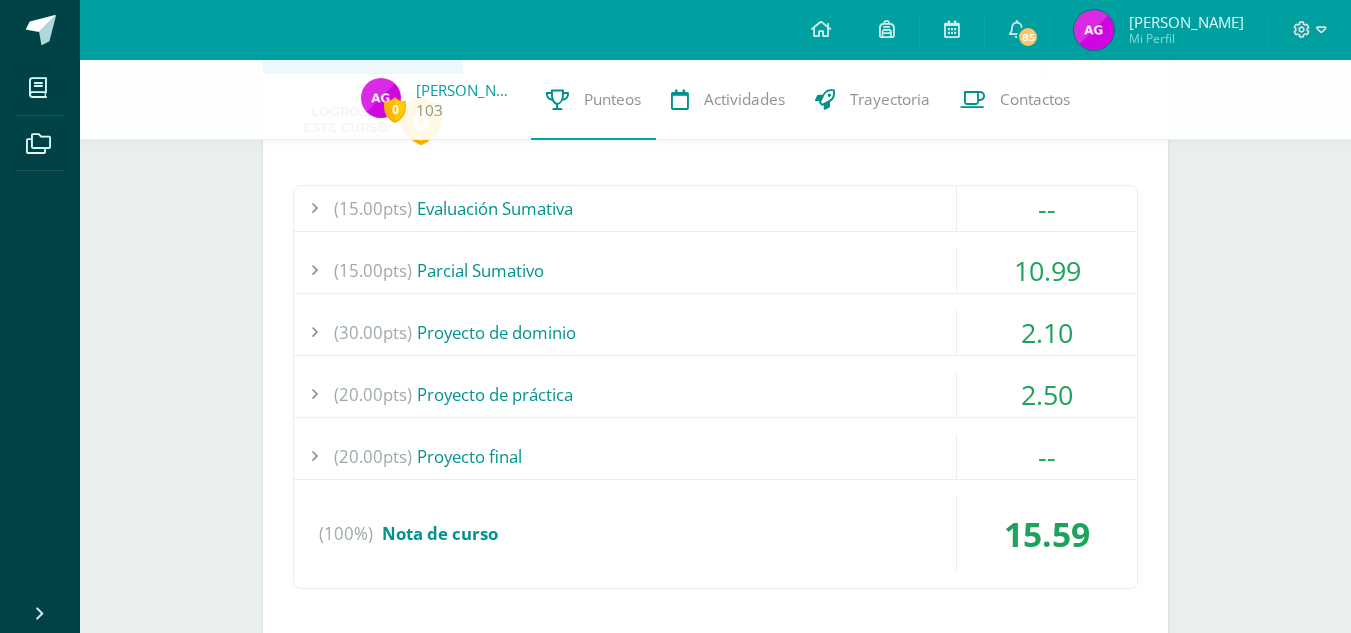 click on "(15.00pts)
Evaluación Sumativa
--
(15.0pts)  Evaluación final" at bounding box center (715, 387) 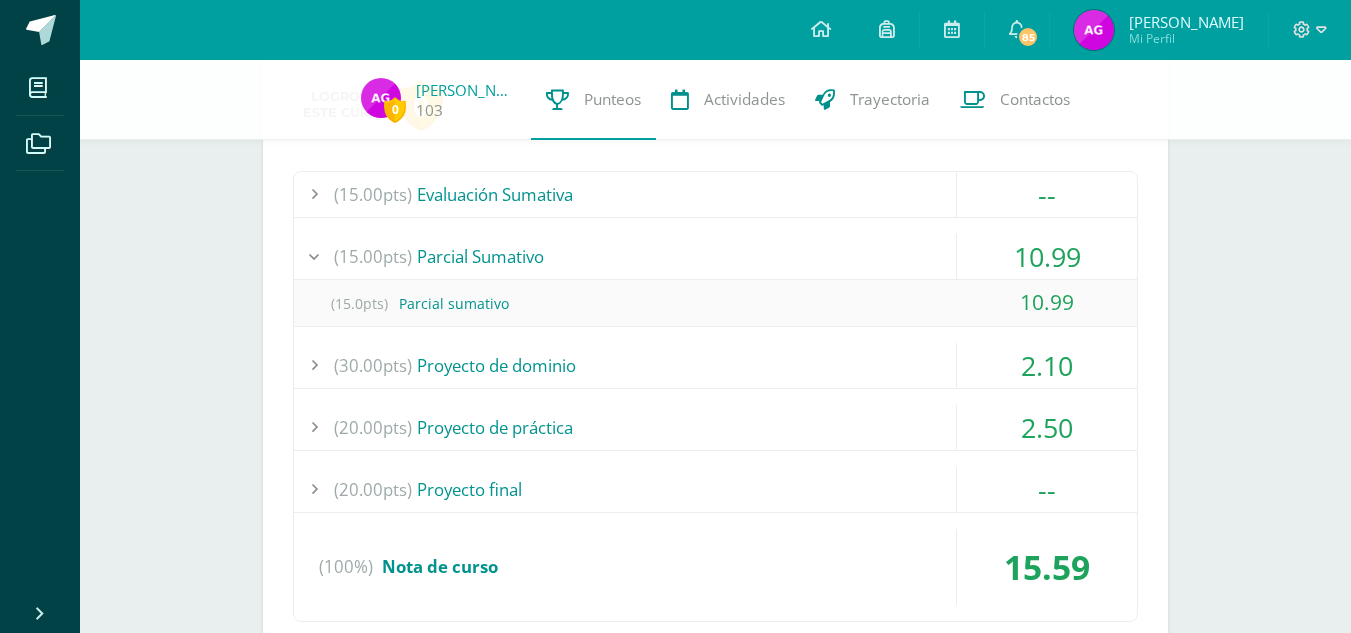 scroll, scrollTop: 1264, scrollLeft: 0, axis: vertical 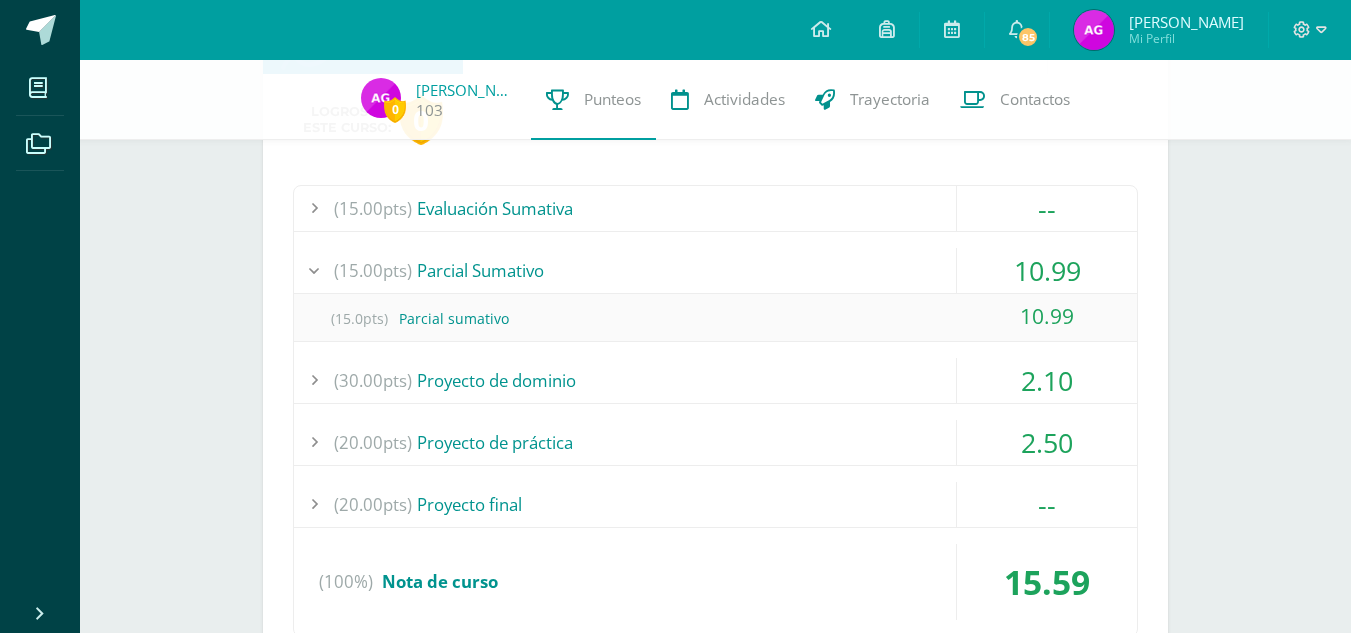 click on "(15.00pts)
Parcial Sumativo" at bounding box center [715, 270] 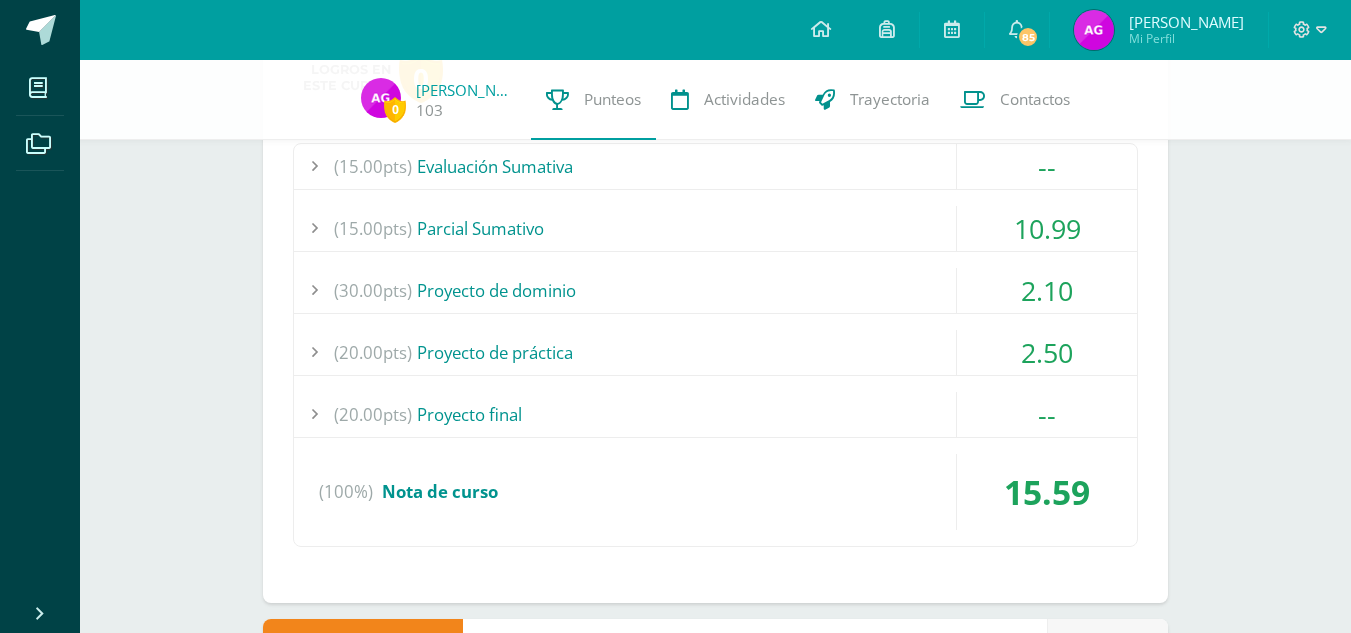 scroll, scrollTop: 1309, scrollLeft: 0, axis: vertical 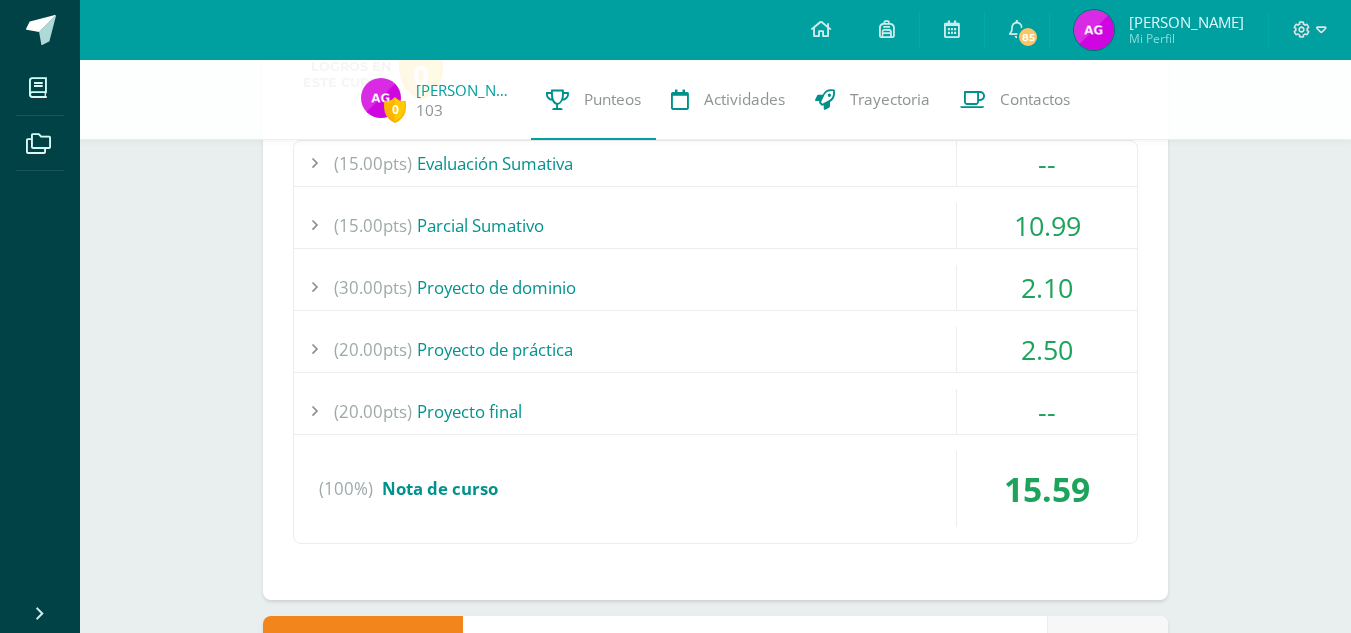 click on "(30.00pts)
Proyecto de dominio" at bounding box center [715, 287] 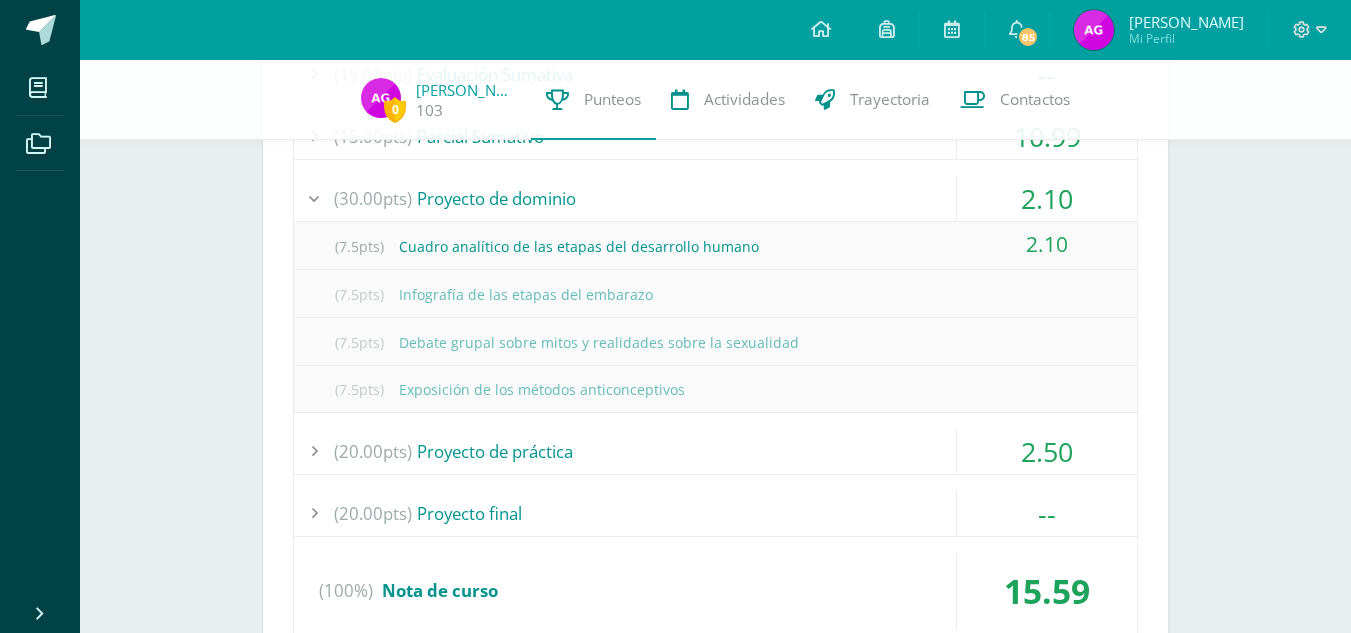 scroll, scrollTop: 1399, scrollLeft: 0, axis: vertical 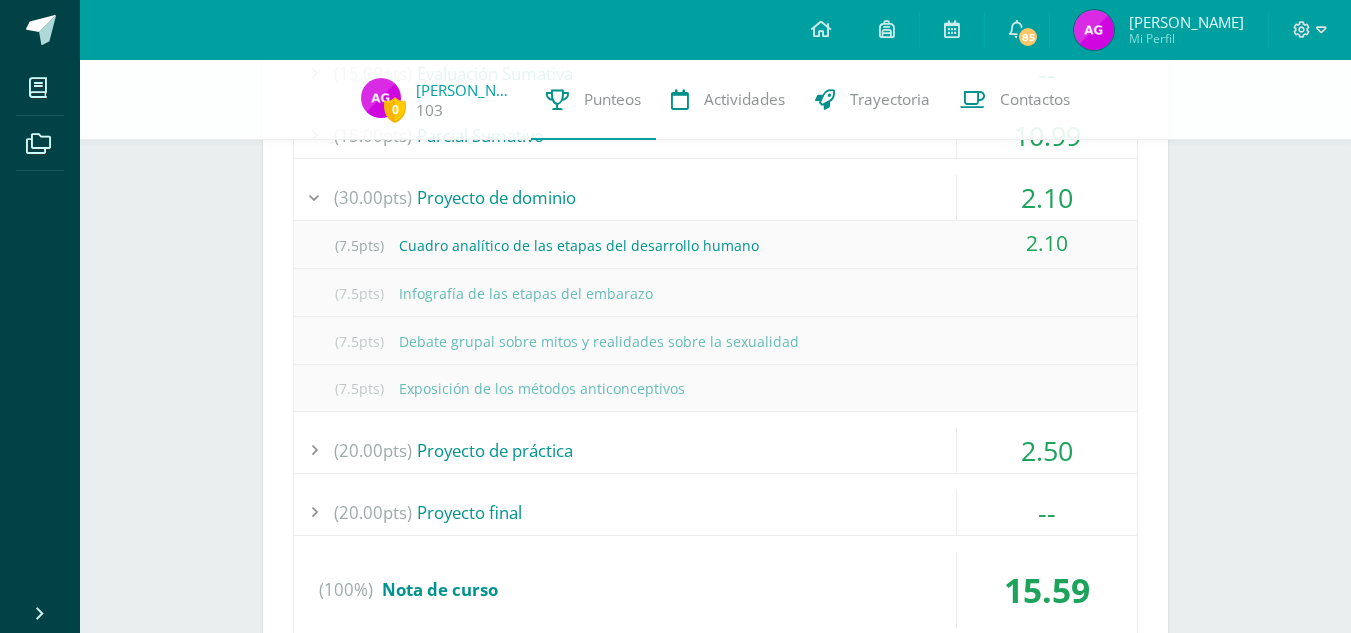 click on "(7.5pts)  Cuadro analítico de las etapas del desarrollo humano" at bounding box center (715, 245) 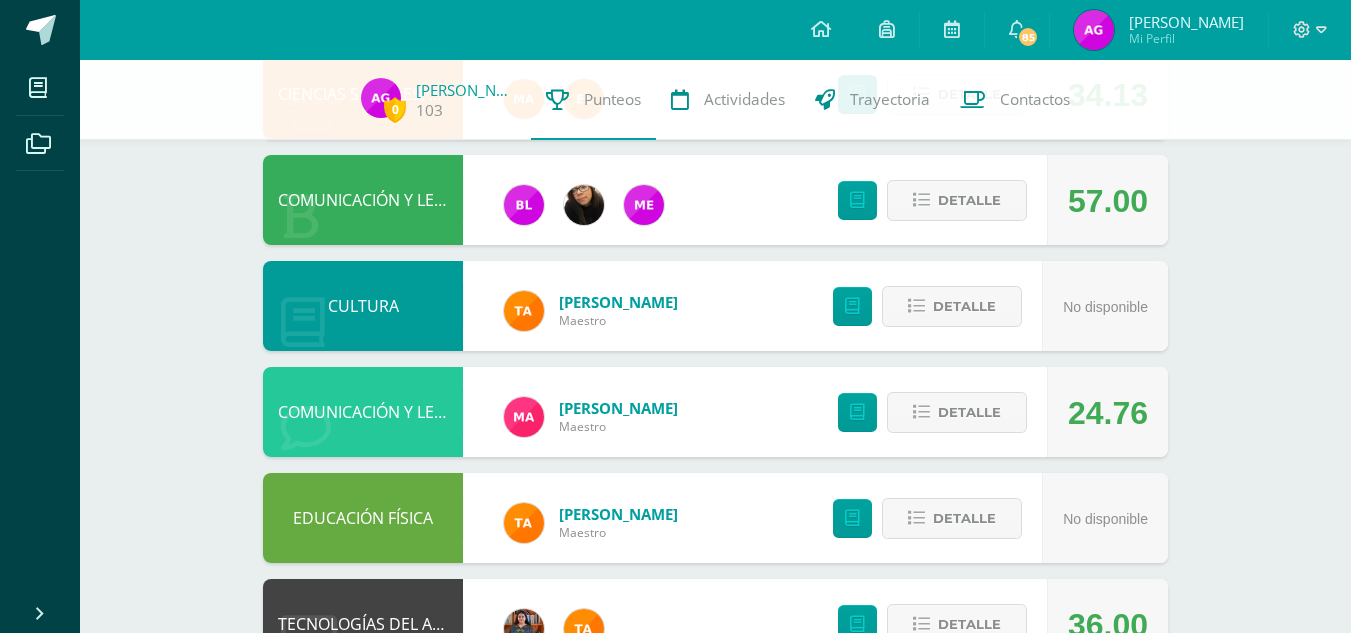 scroll, scrollTop: 1882, scrollLeft: 0, axis: vertical 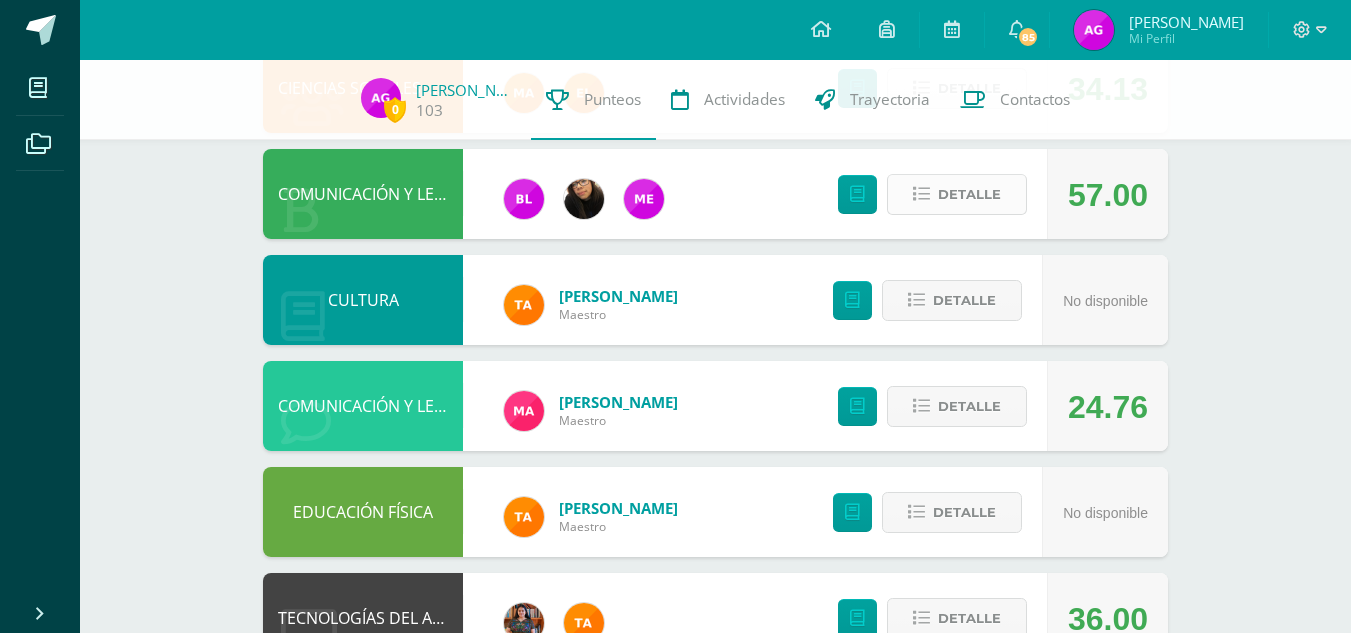 click on "Detalle" at bounding box center [969, 194] 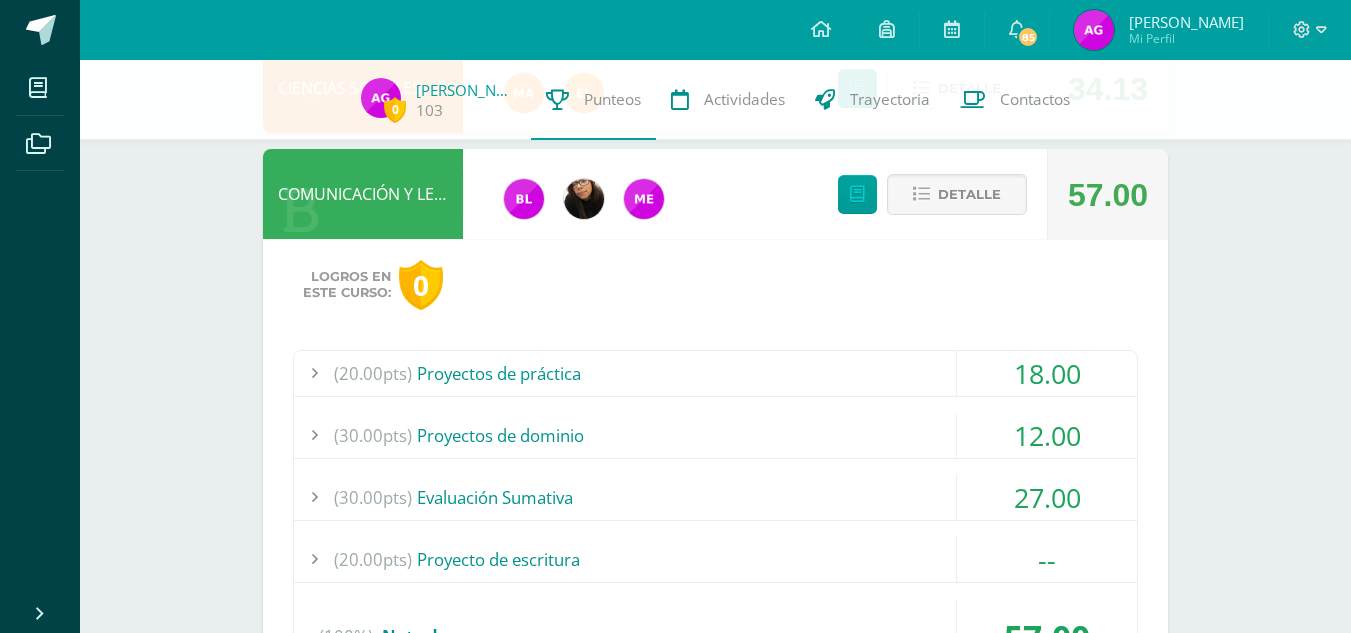 click on "(20.00pts)
Proyectos de práctica" at bounding box center (715, 373) 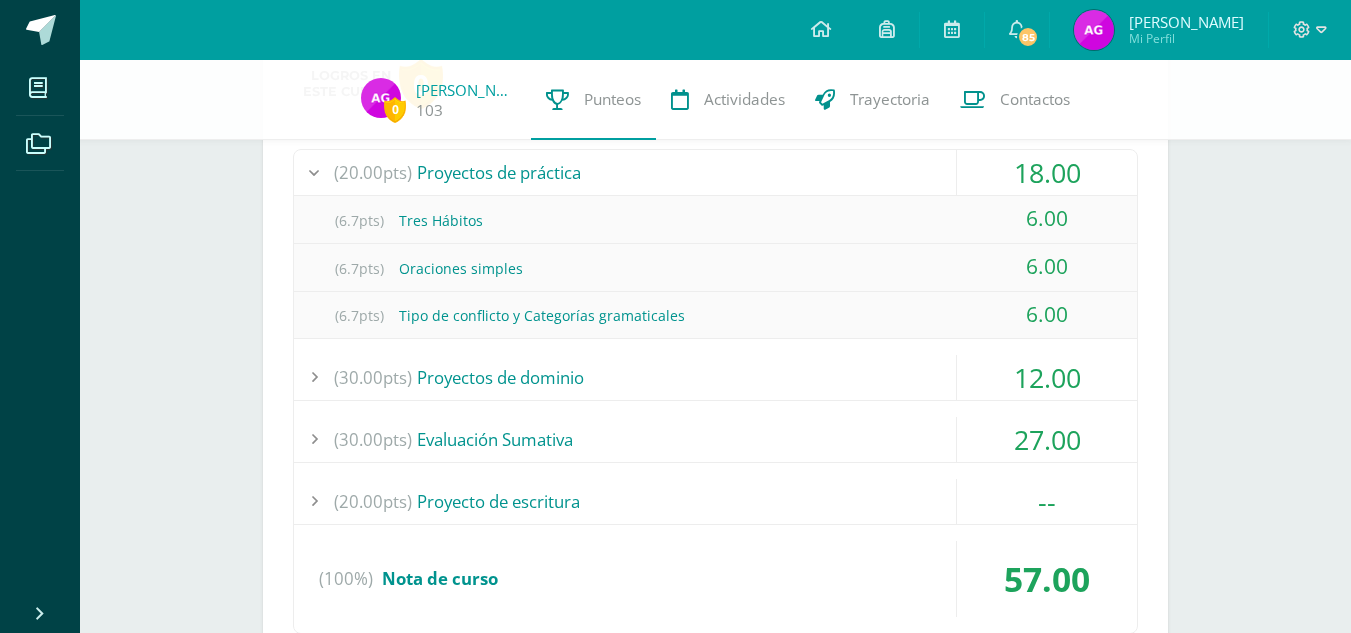 scroll, scrollTop: 2084, scrollLeft: 0, axis: vertical 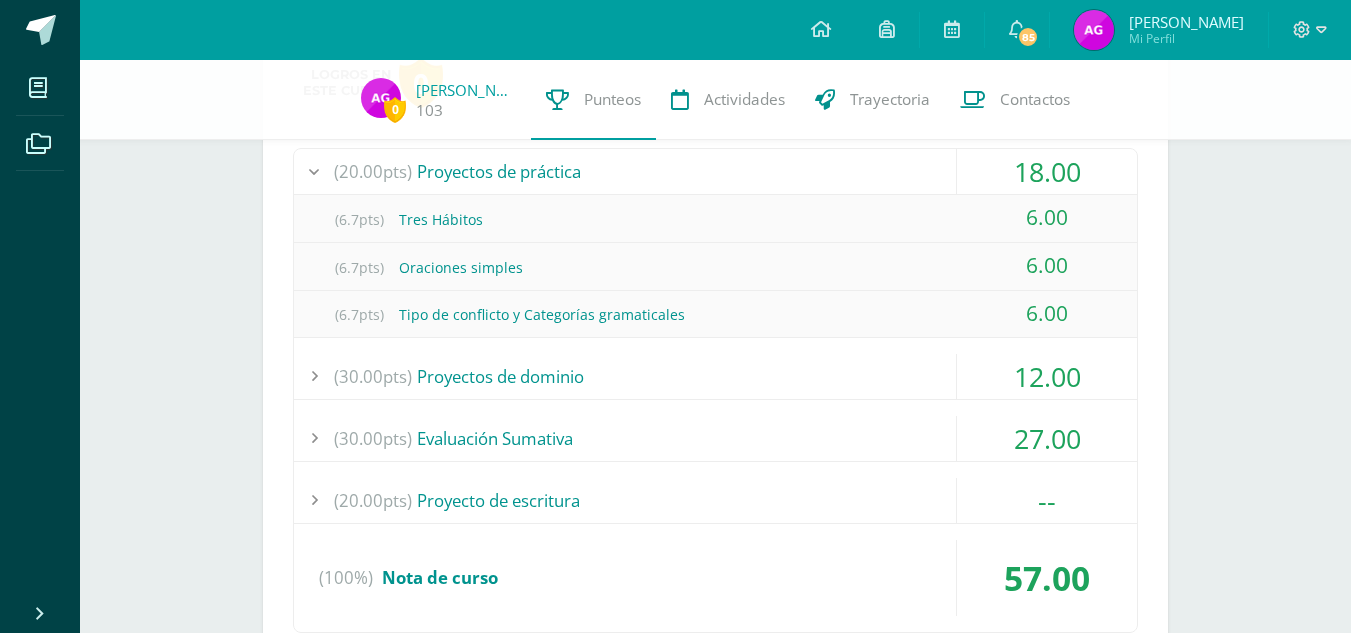 click on "(30.00pts)
Proyectos de dominio" at bounding box center [715, 376] 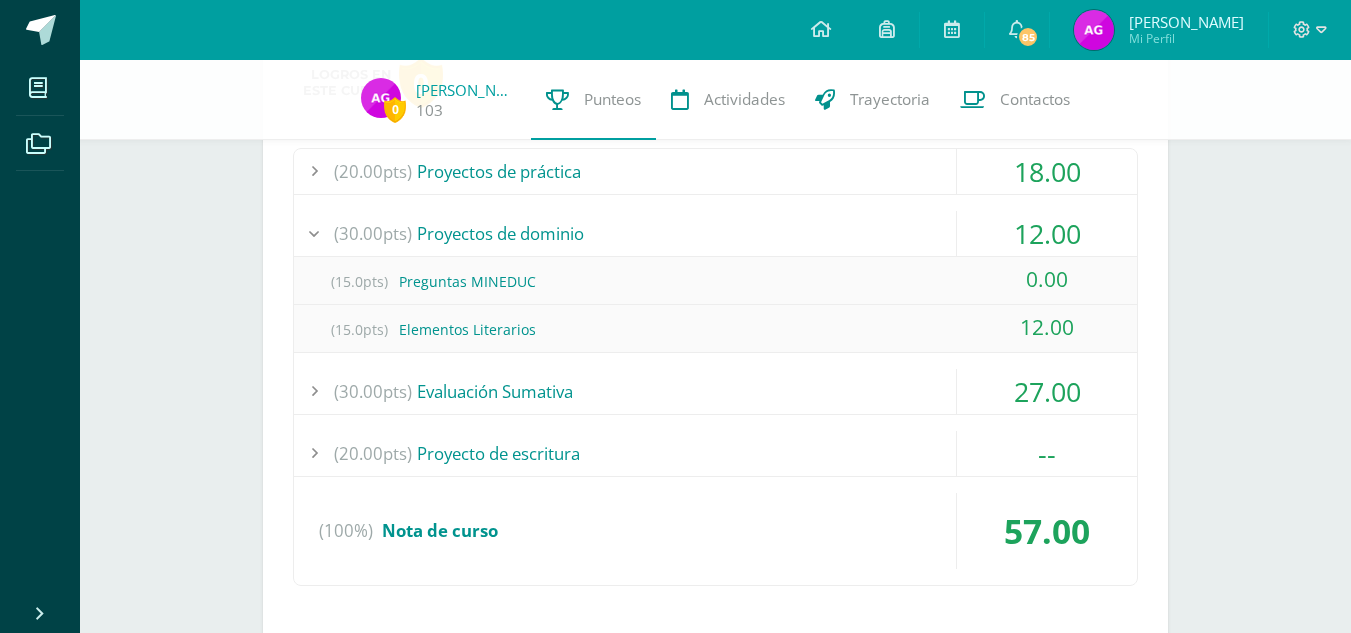 click on "(15.0pts)  Preguntas MINEDUC" at bounding box center (715, 281) 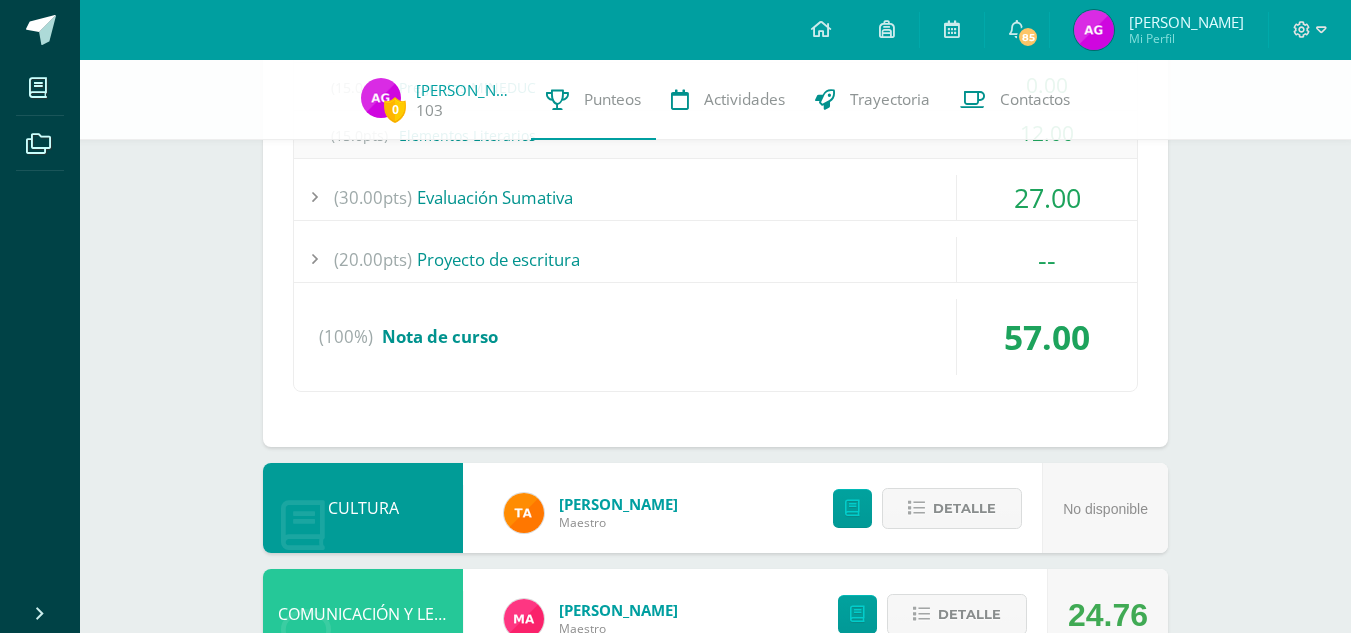 scroll, scrollTop: 2279, scrollLeft: 0, axis: vertical 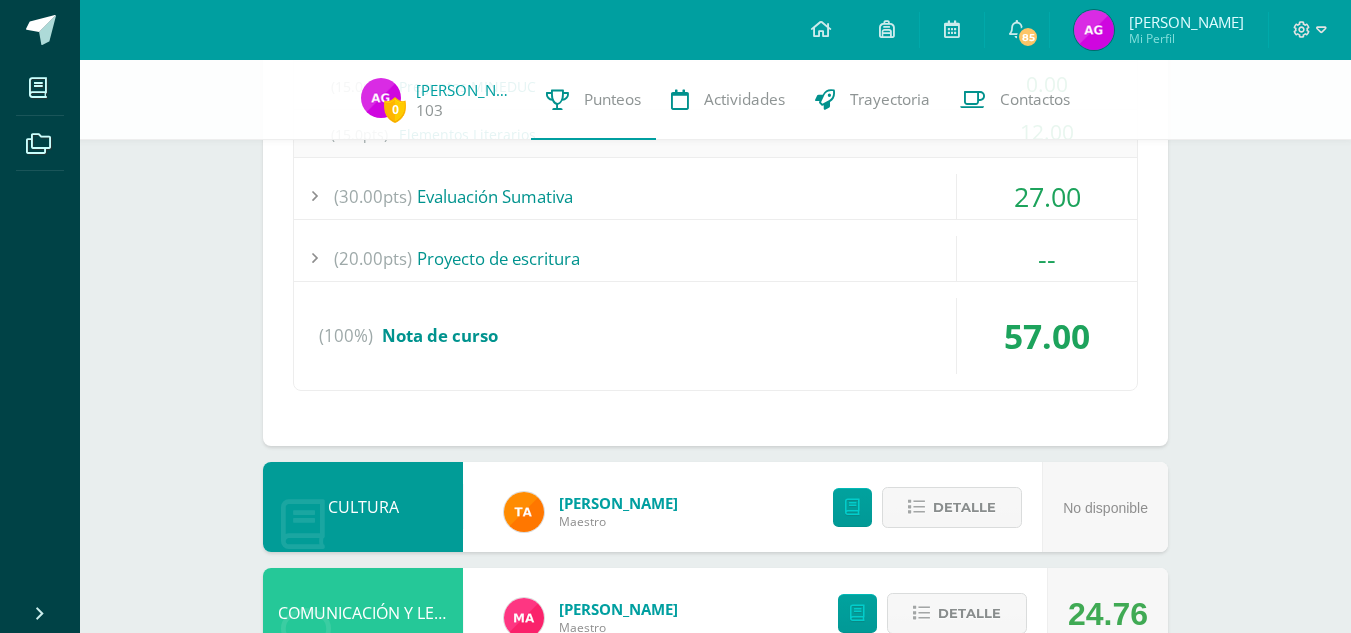 click on "(20.00pts)
Proyectos de práctica
18.00
(6.7pts)  Tres Hábitos
6.00
(6.7pts)  Oraciones simples
(6.7pts)" at bounding box center (715, 172) 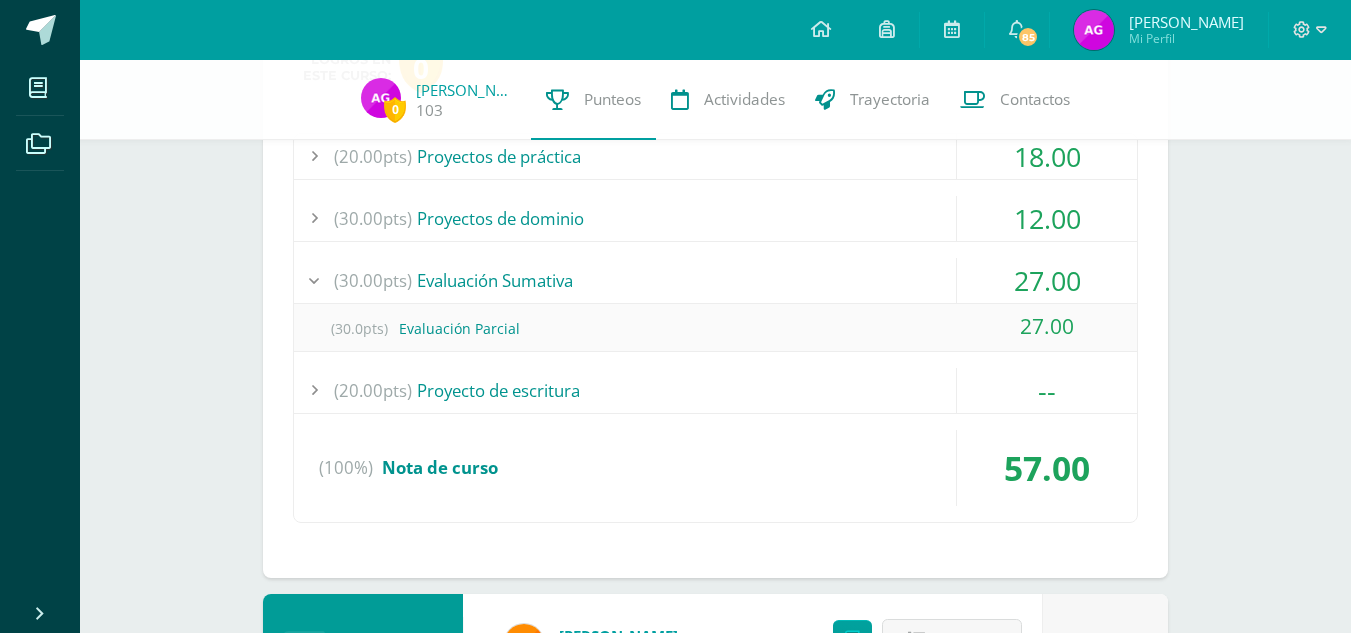scroll, scrollTop: 2108, scrollLeft: 0, axis: vertical 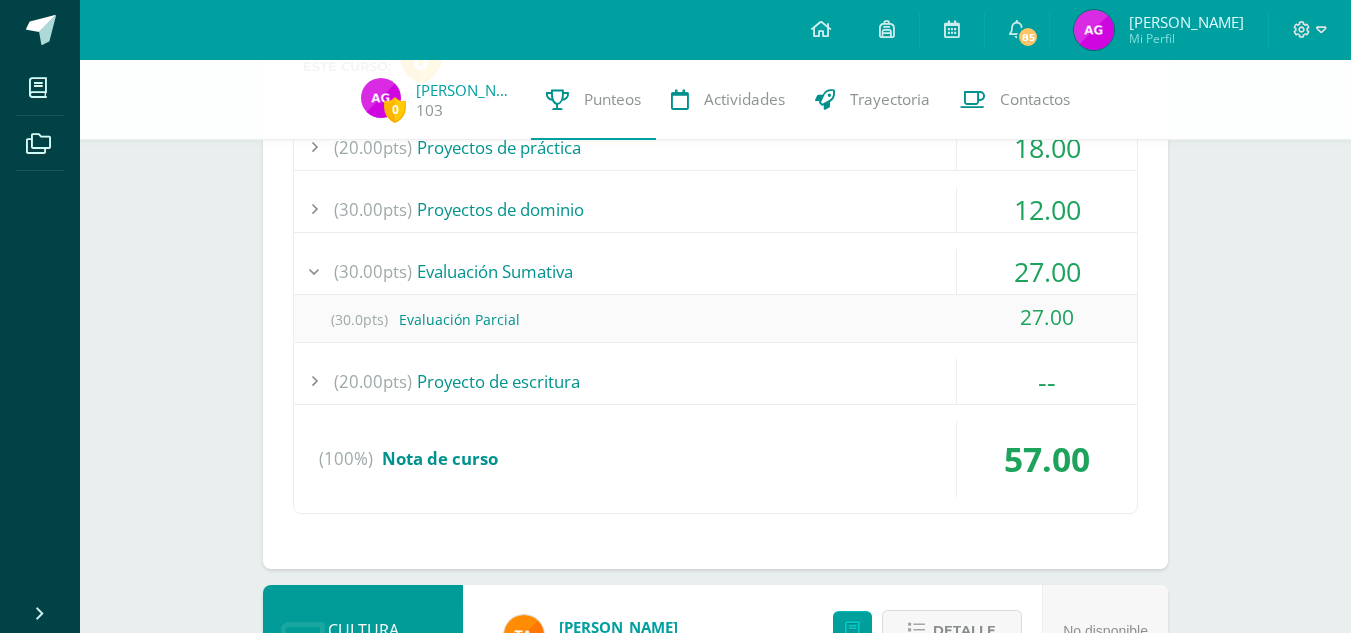 click on "(100%)
Nota de curso" at bounding box center (715, 459) 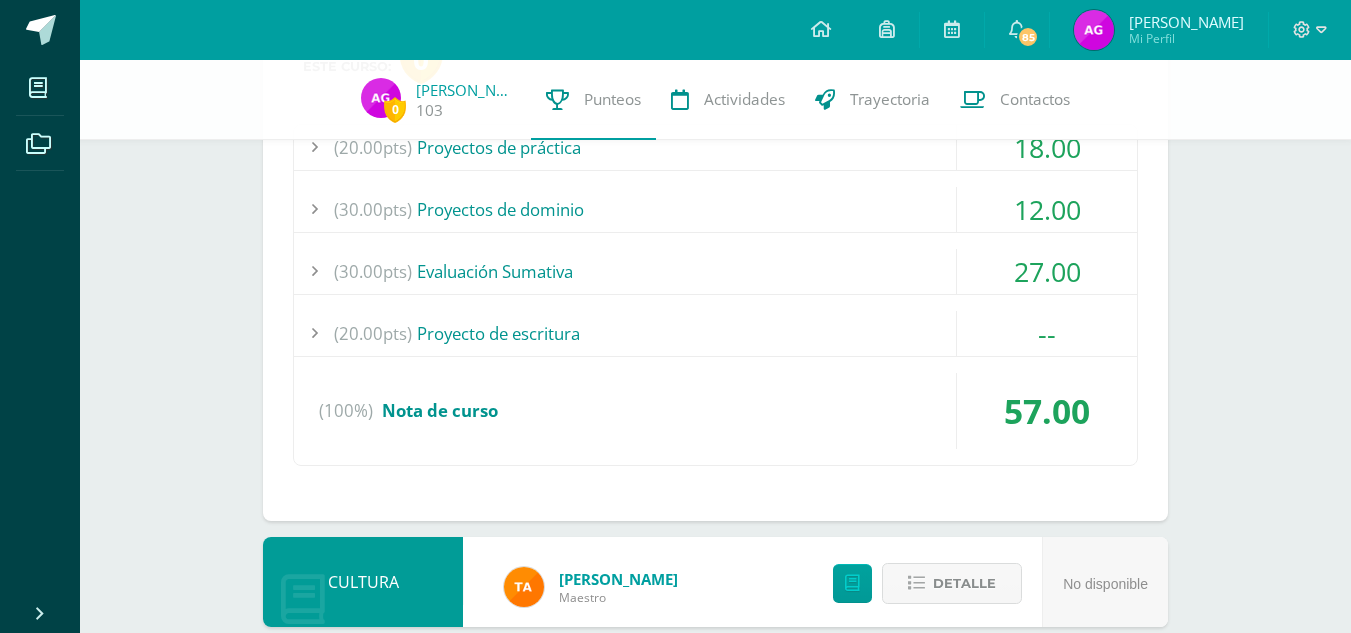 click on "(100%)
Nota de curso" at bounding box center [715, 411] 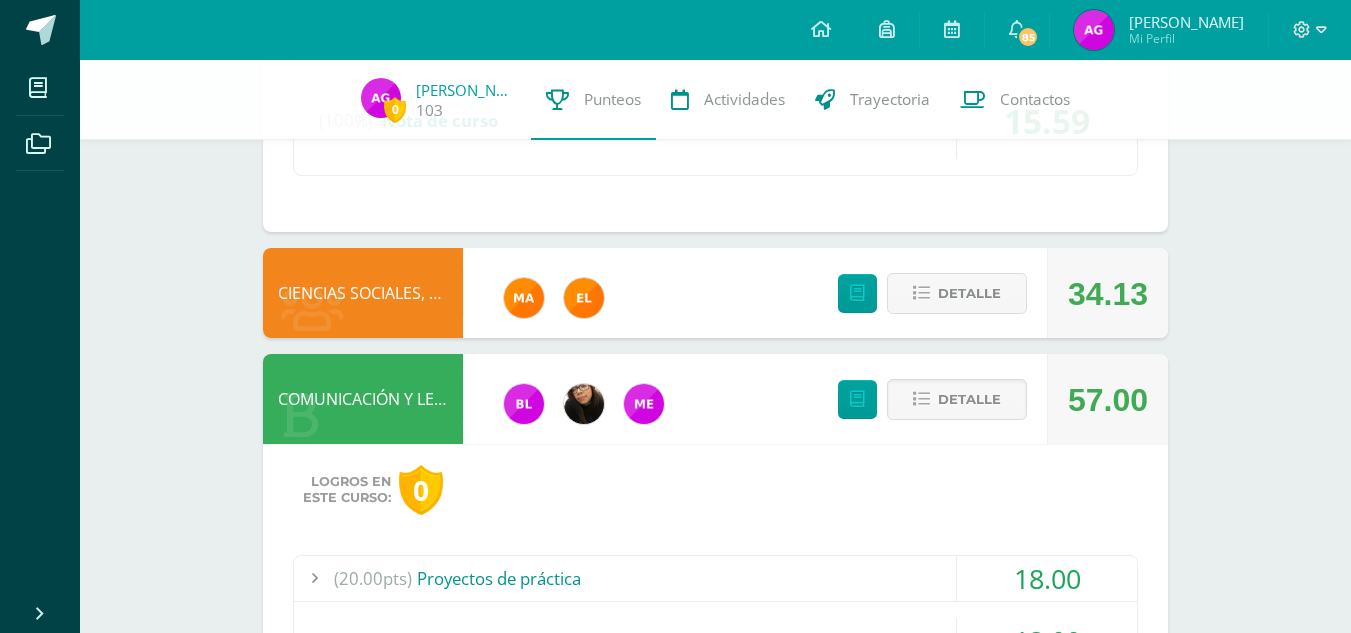 scroll, scrollTop: 1672, scrollLeft: 0, axis: vertical 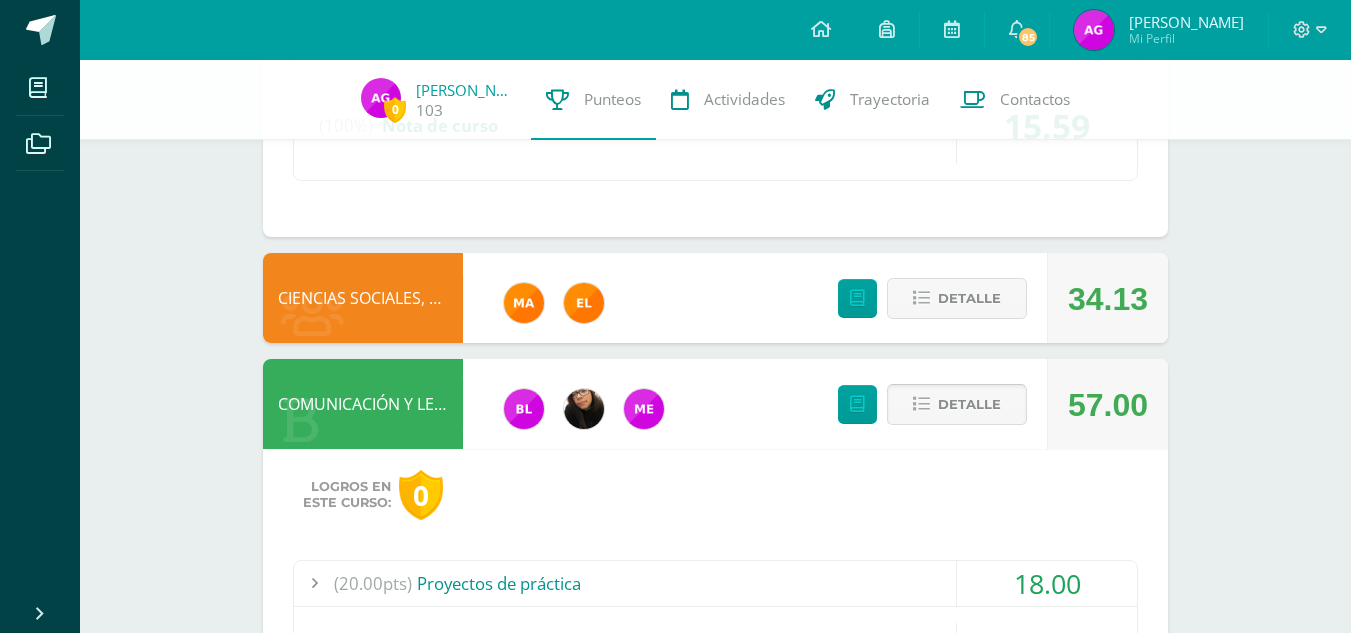 click at bounding box center [921, 404] 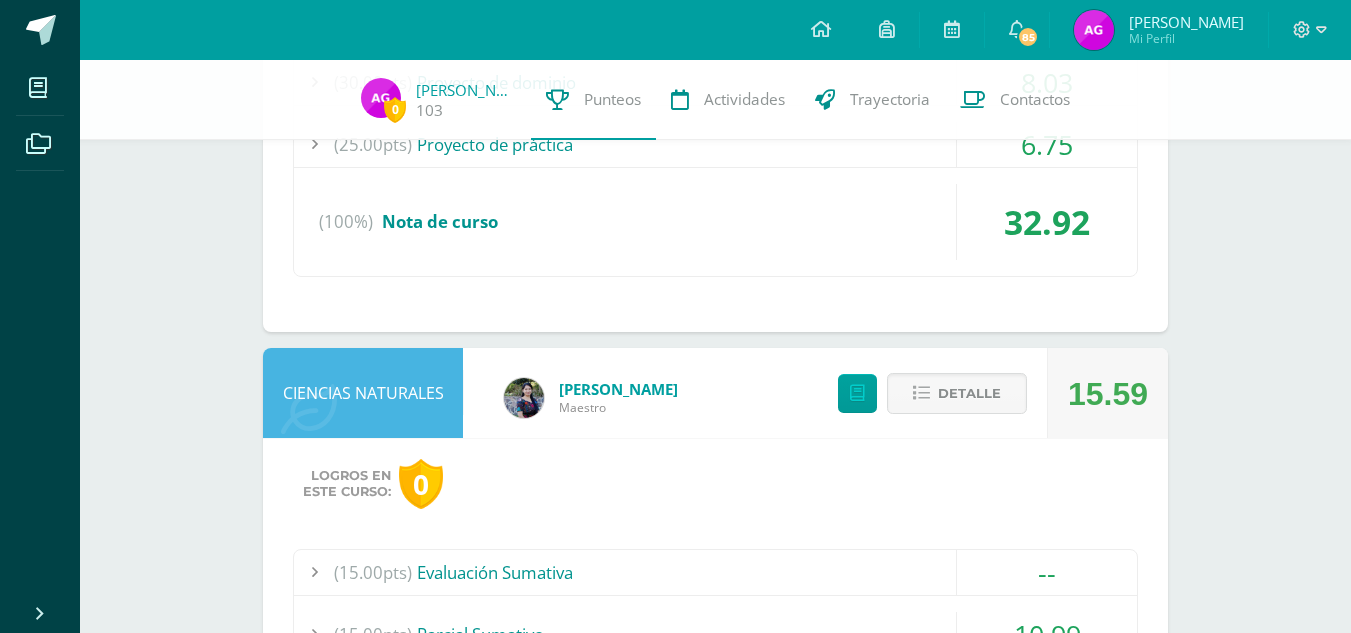 click at bounding box center [921, 393] 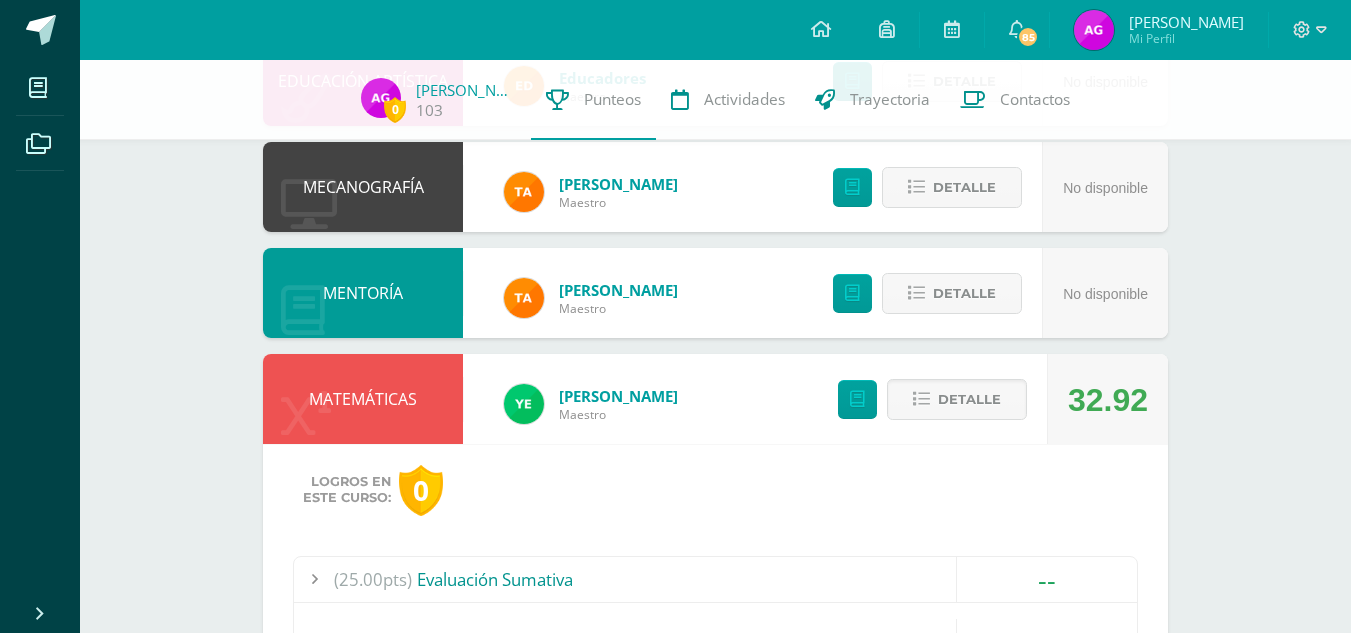 scroll, scrollTop: 270, scrollLeft: 0, axis: vertical 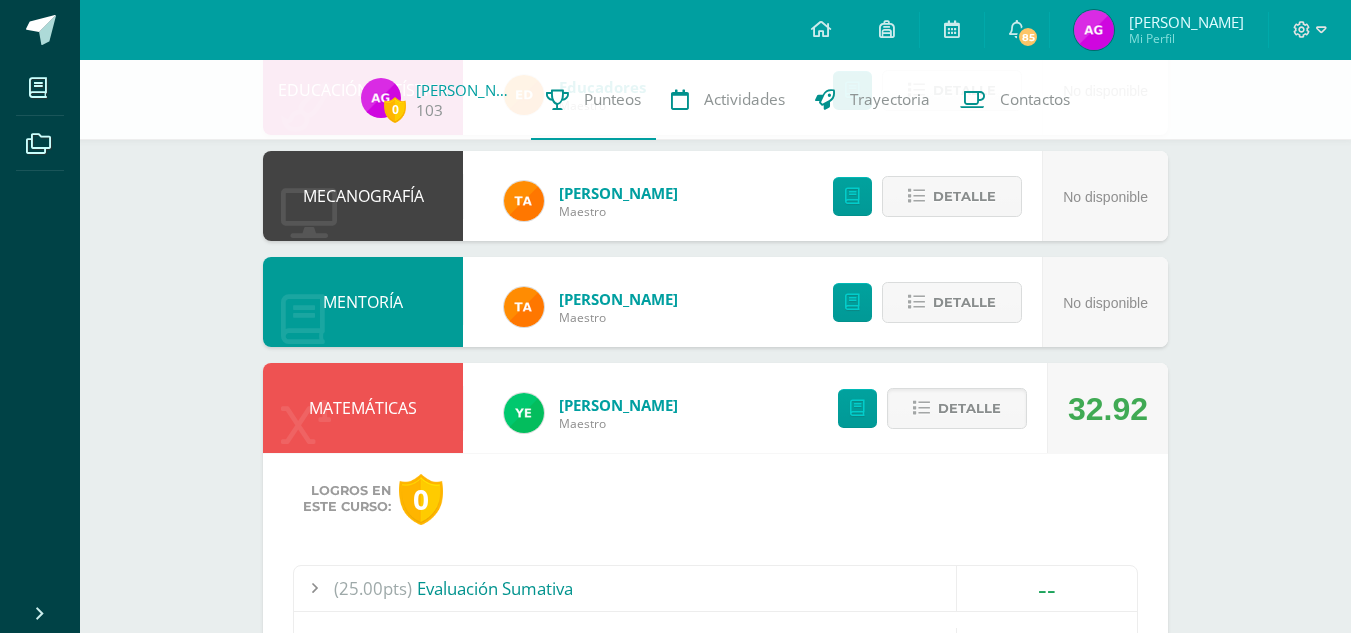 click at bounding box center [921, 408] 